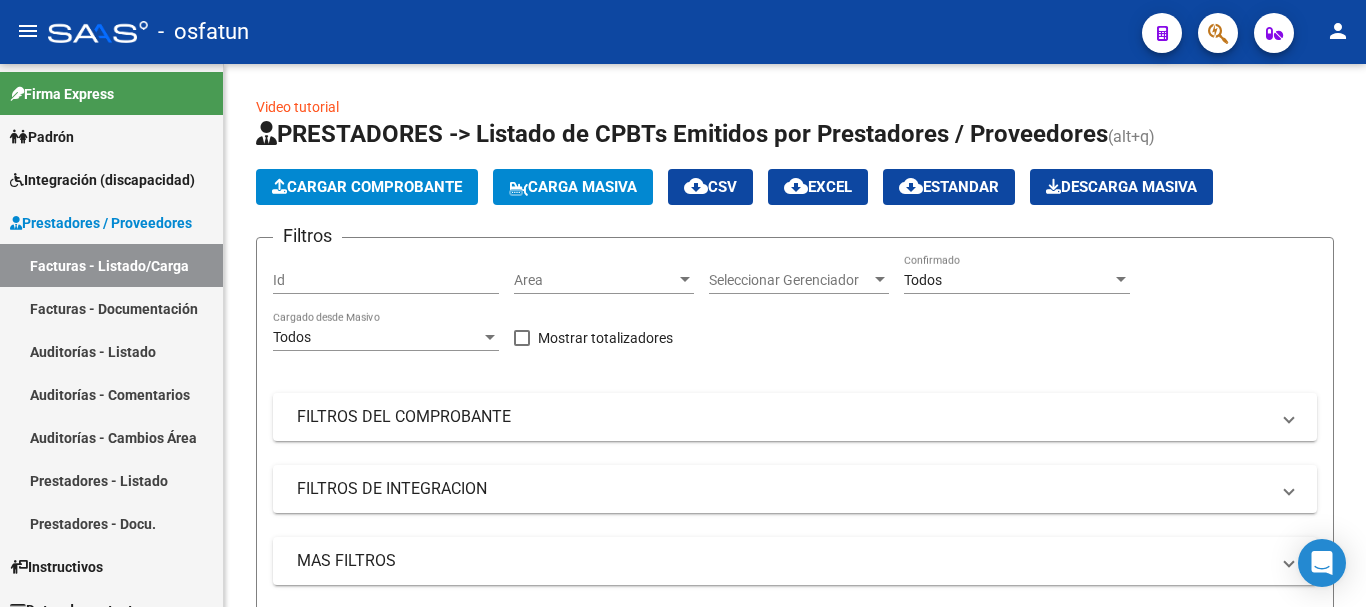 scroll, scrollTop: 0, scrollLeft: 0, axis: both 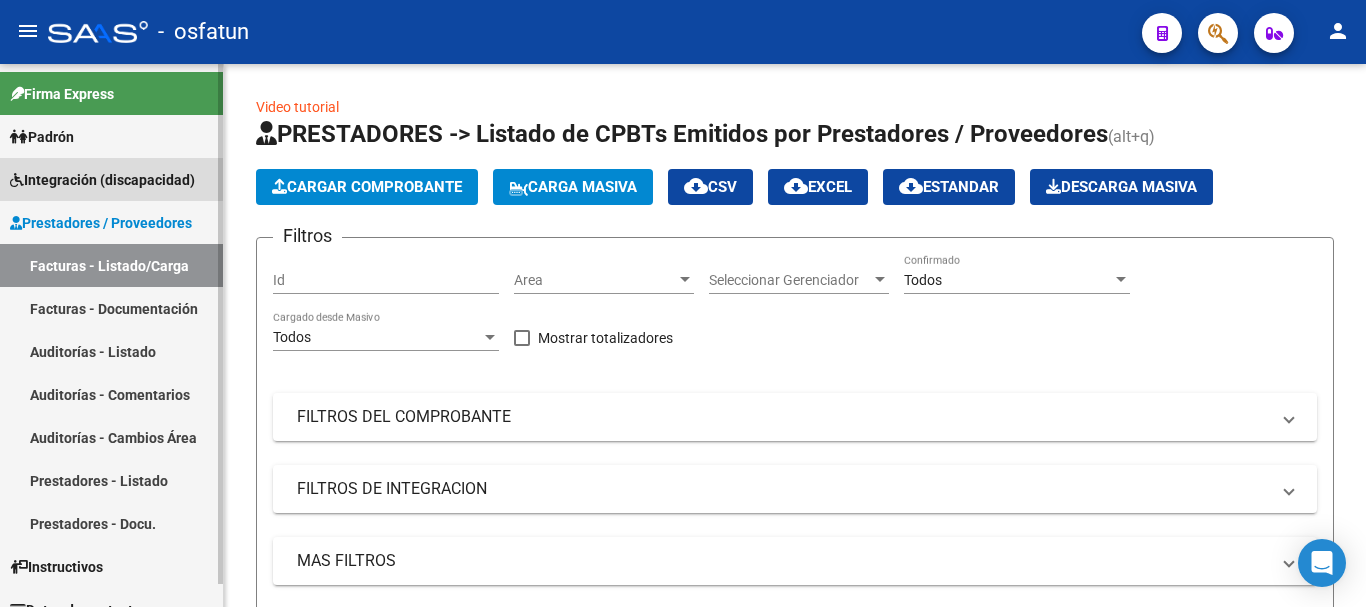 click on "Integración (discapacidad)" at bounding box center (102, 180) 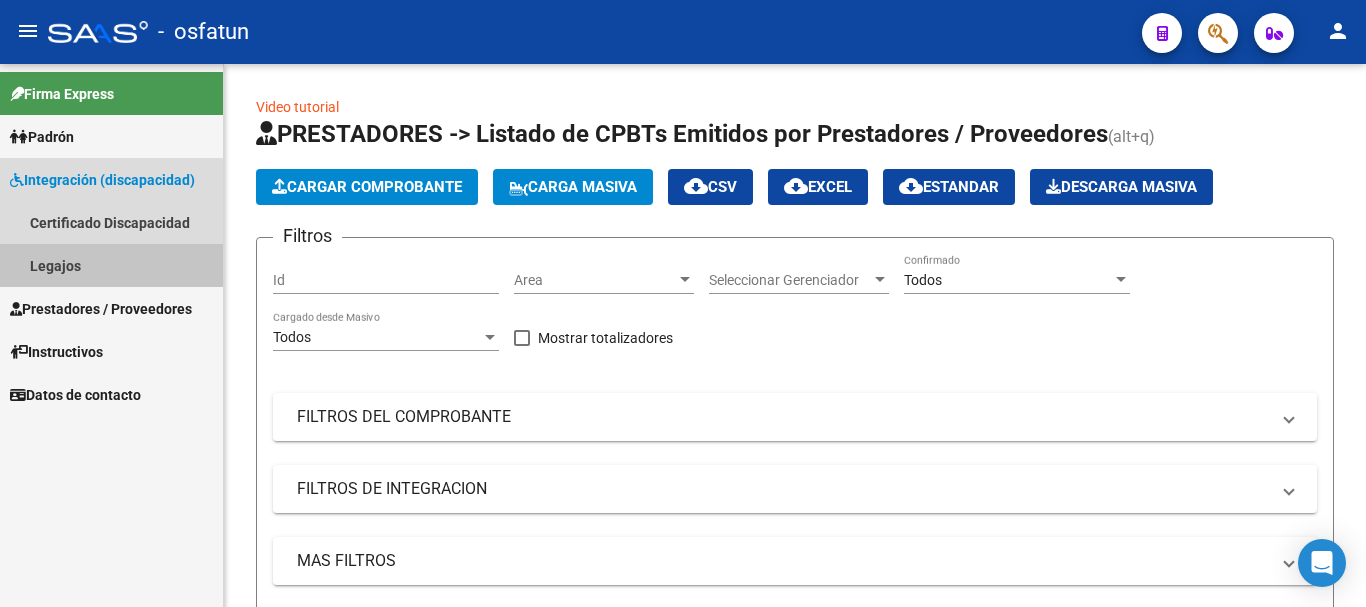 click on "Legajos" at bounding box center (111, 265) 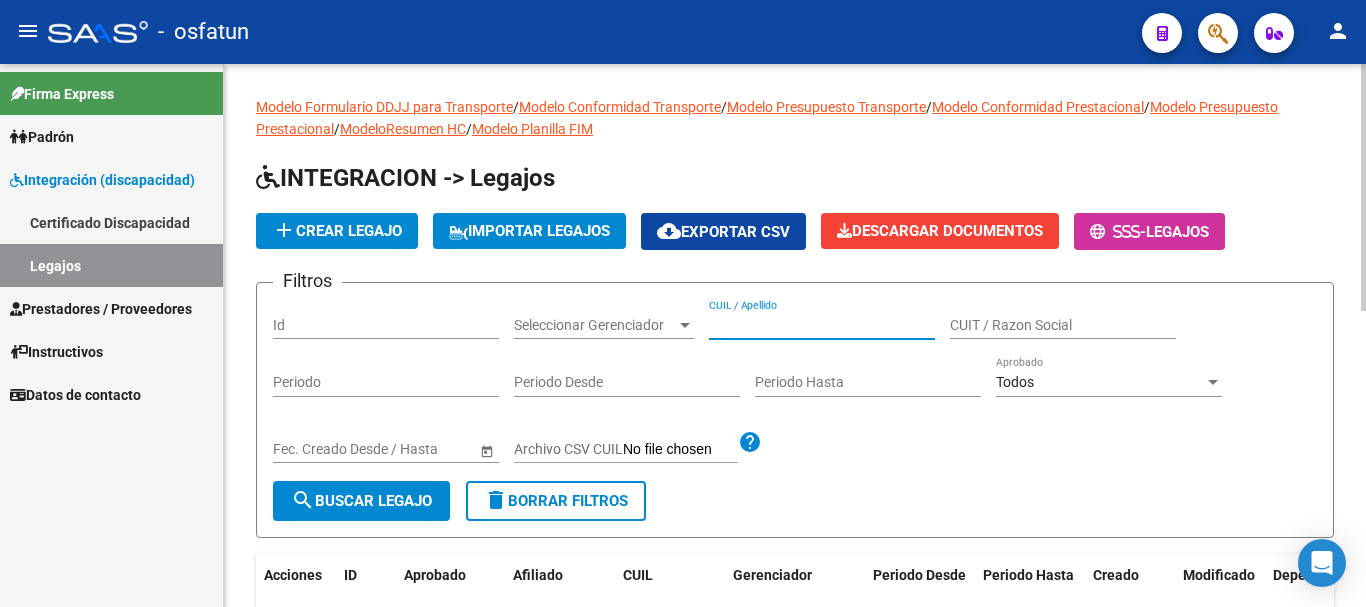 click on "CUIL / Apellido" at bounding box center (822, 325) 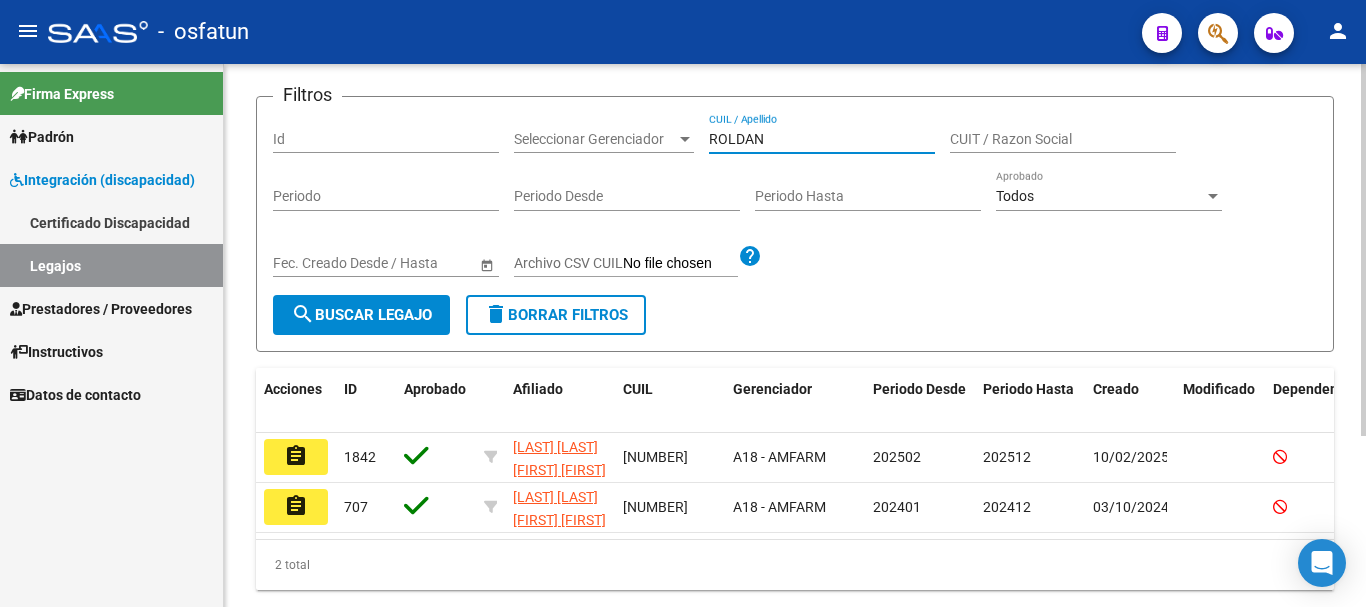 scroll, scrollTop: 200, scrollLeft: 0, axis: vertical 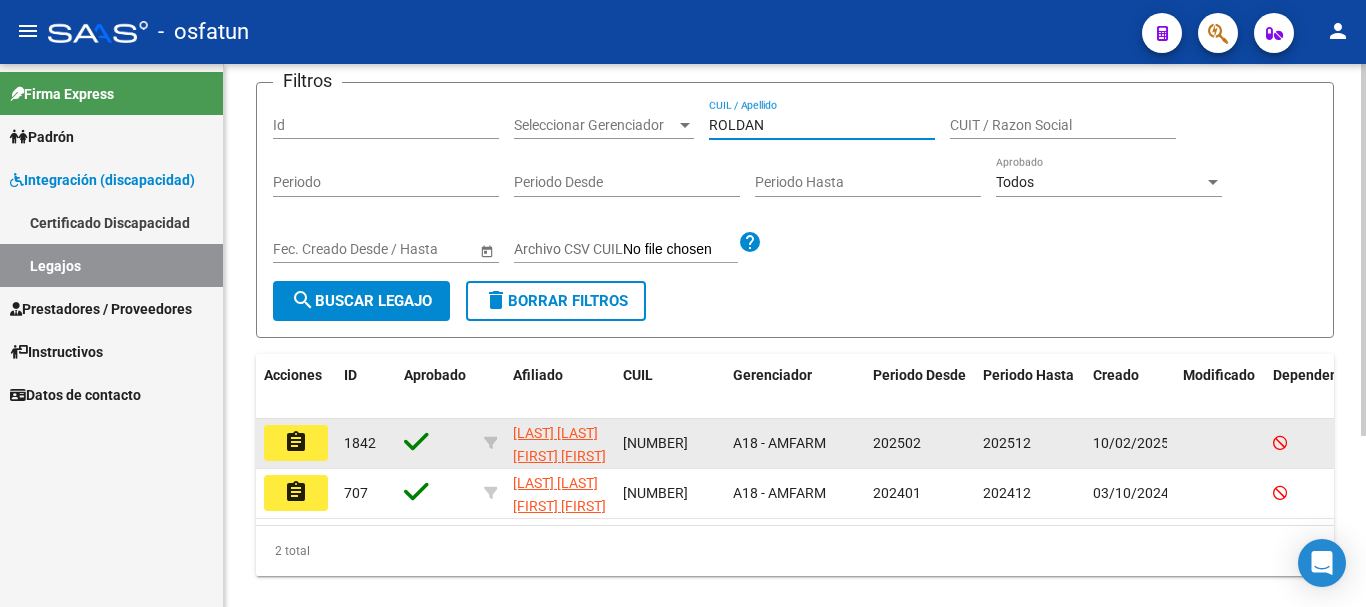 type on "ROLDAN" 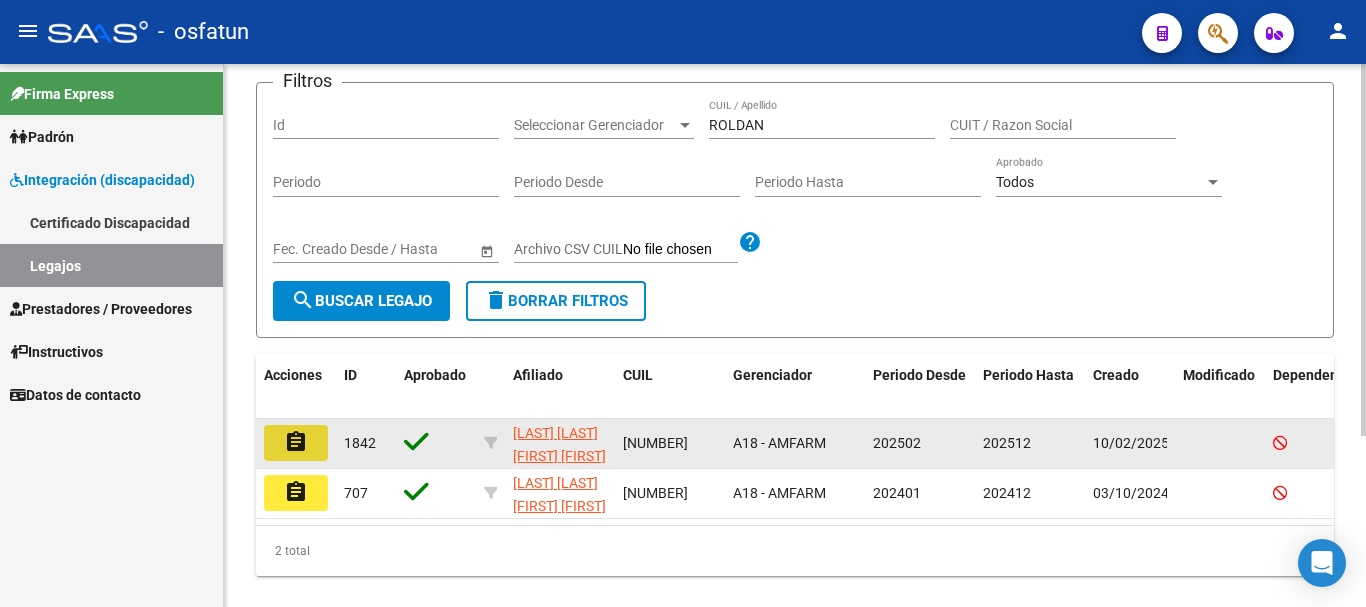 click on "assignment" 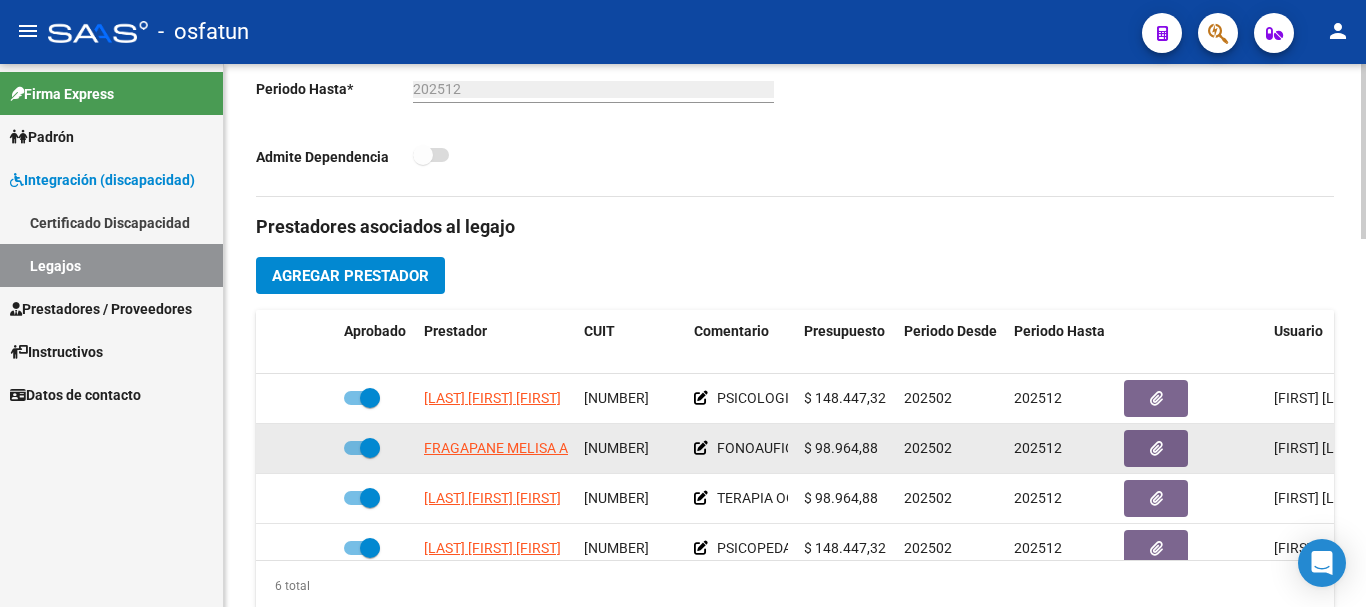 scroll, scrollTop: 700, scrollLeft: 0, axis: vertical 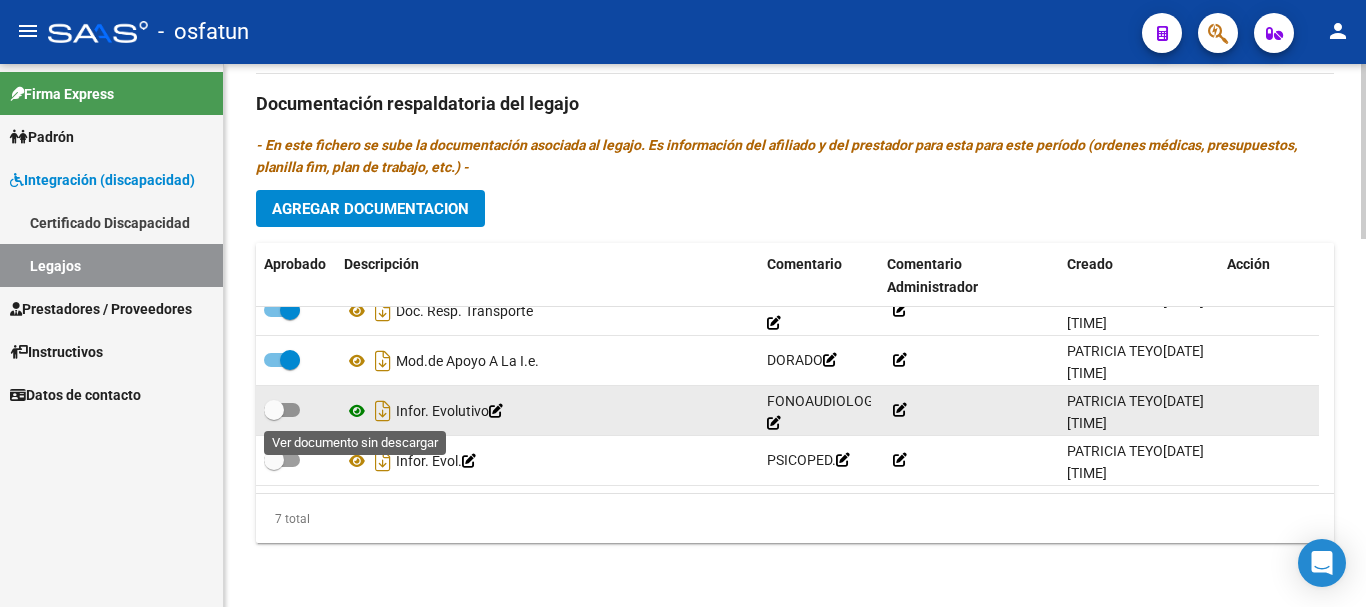 click 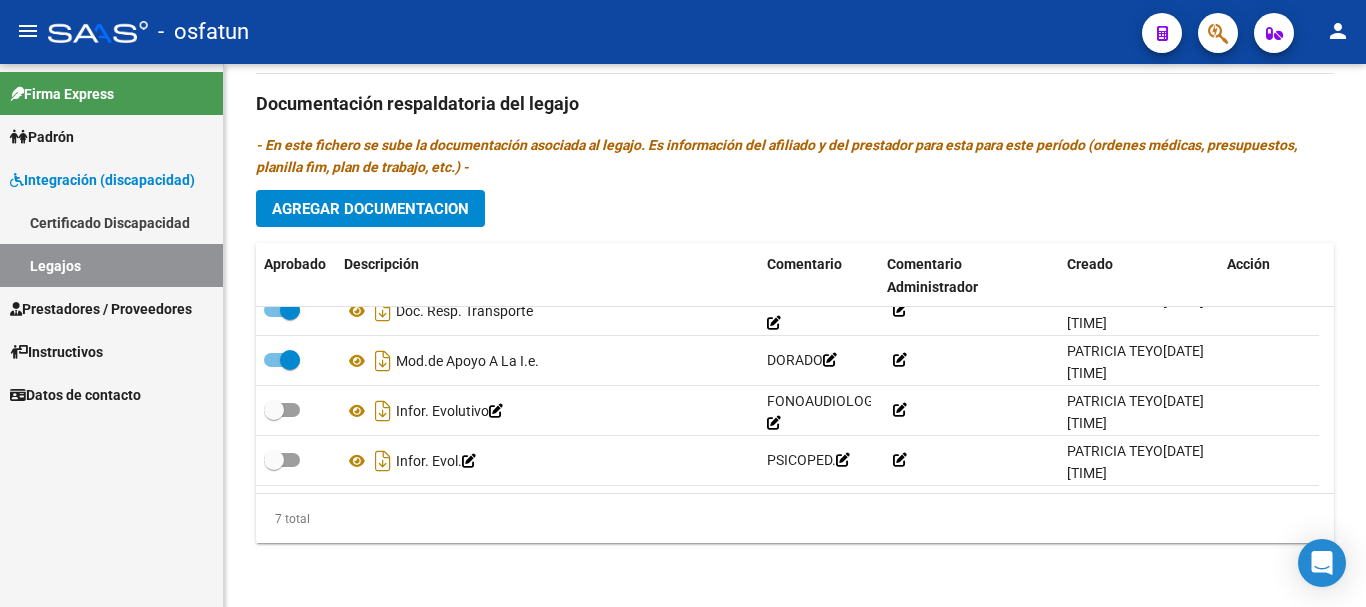 click on "Prestadores / Proveedores" at bounding box center (101, 309) 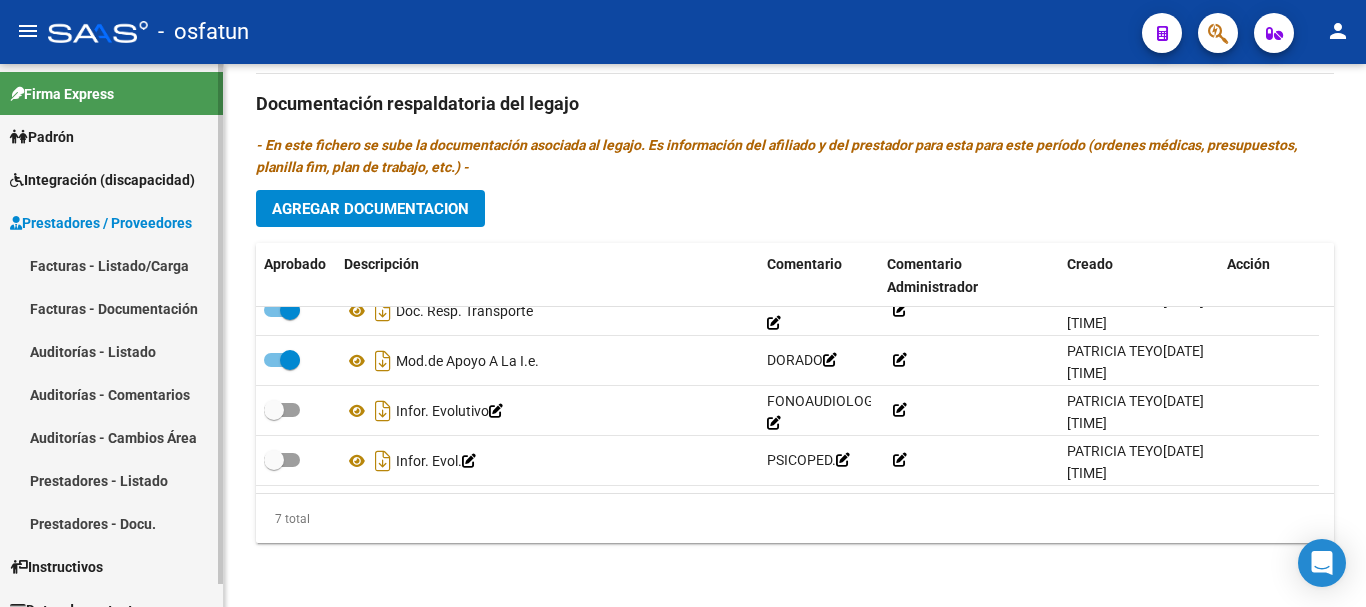 click on "Facturas - Listado/Carga" at bounding box center (111, 265) 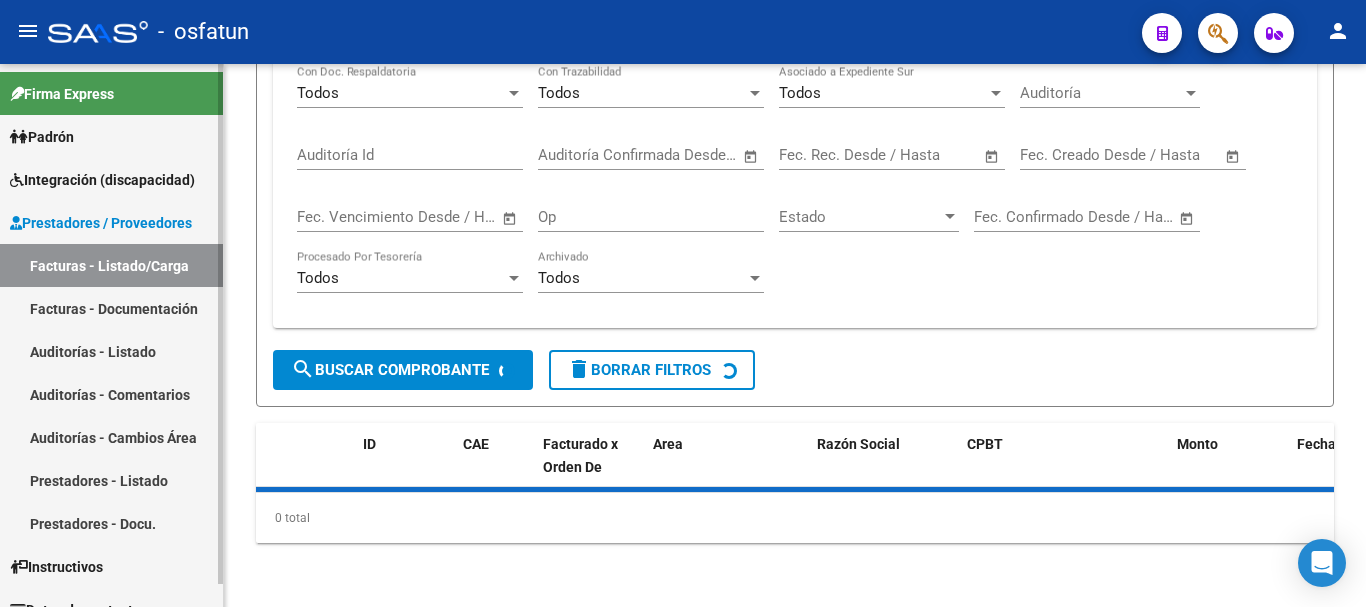 scroll, scrollTop: 0, scrollLeft: 0, axis: both 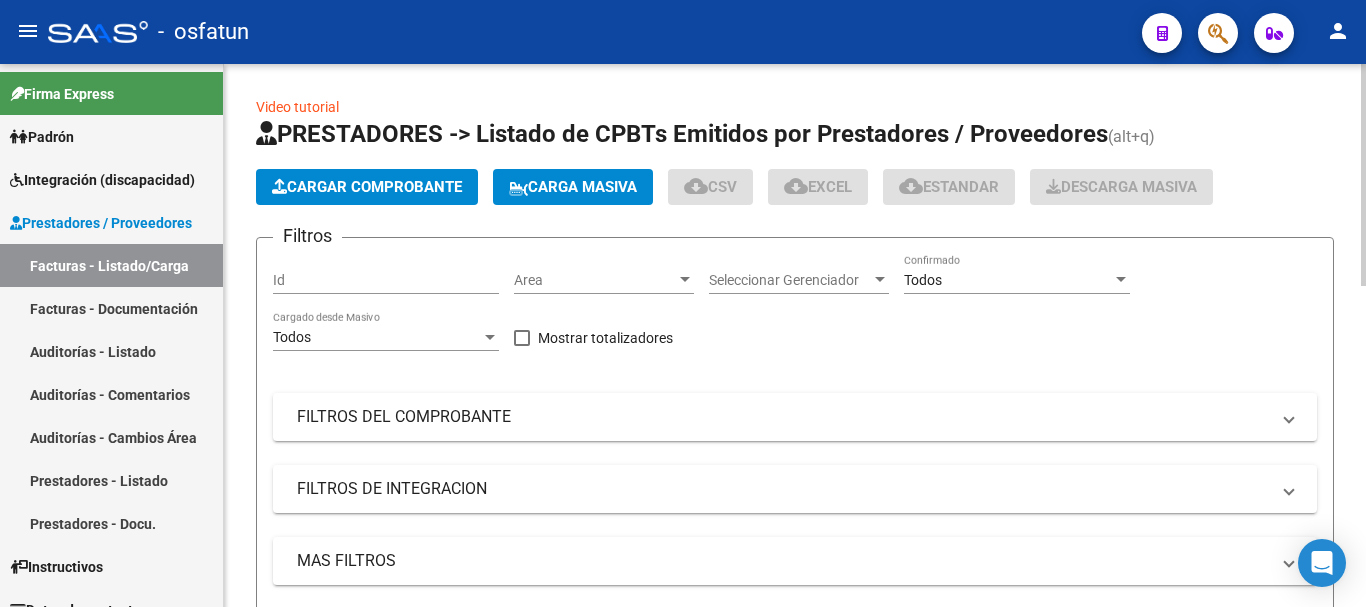 click on "Cargar Comprobante" 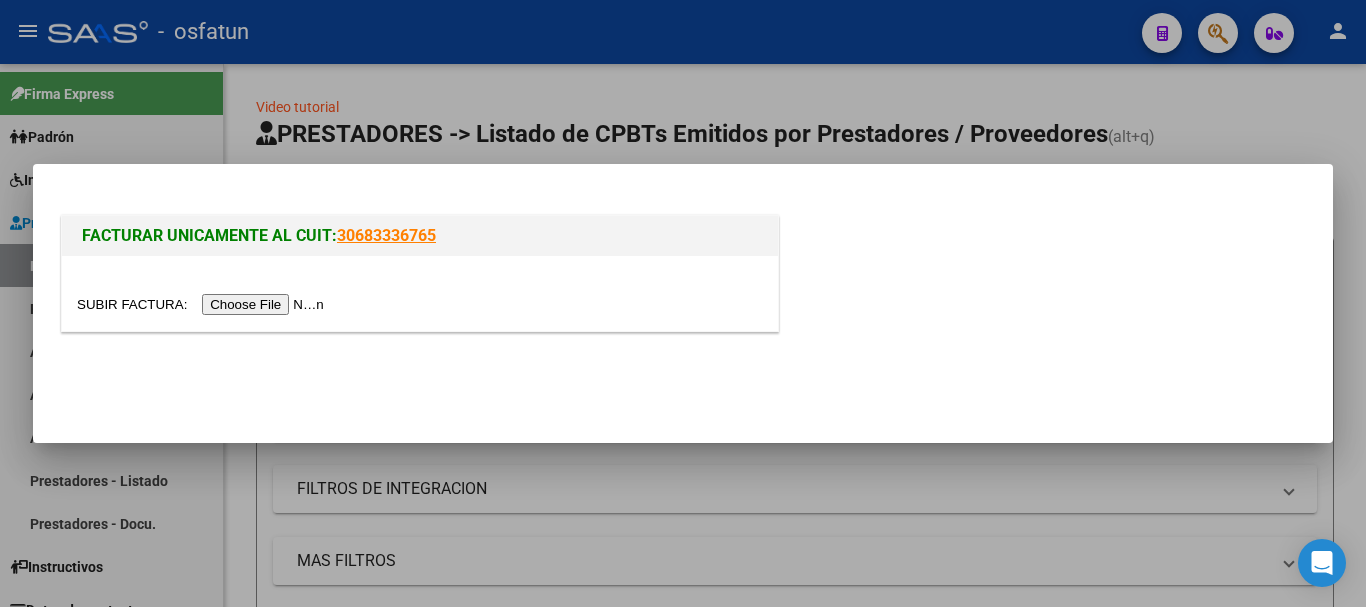 click at bounding box center (203, 304) 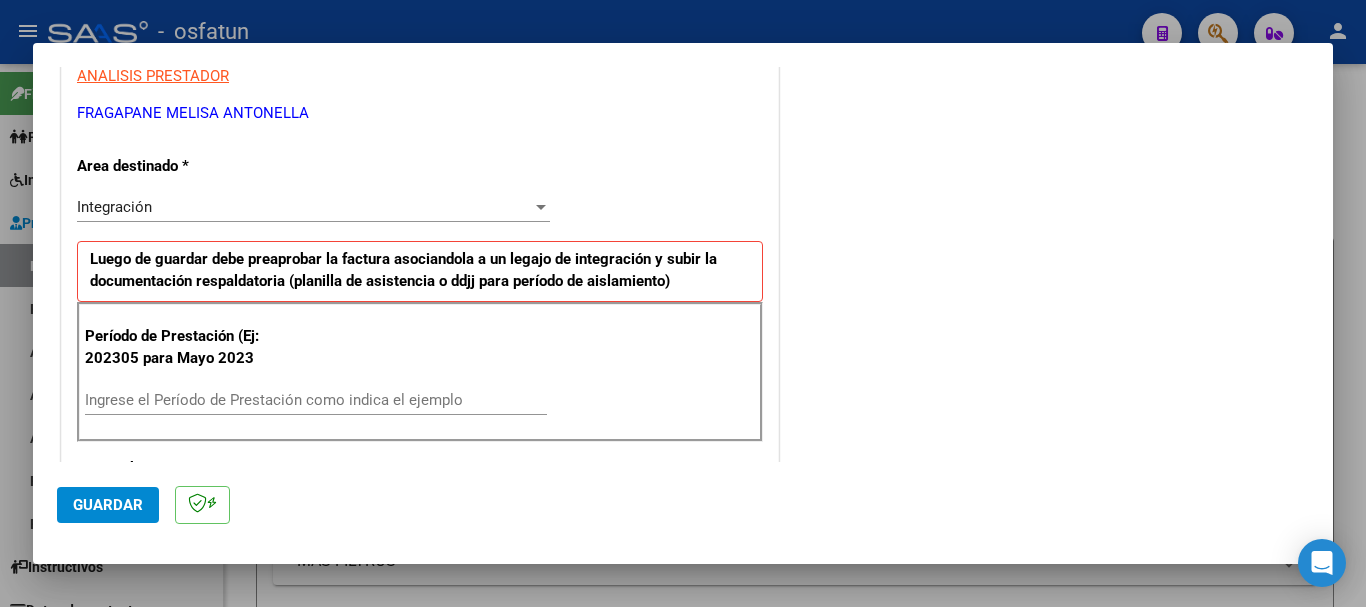 scroll, scrollTop: 500, scrollLeft: 0, axis: vertical 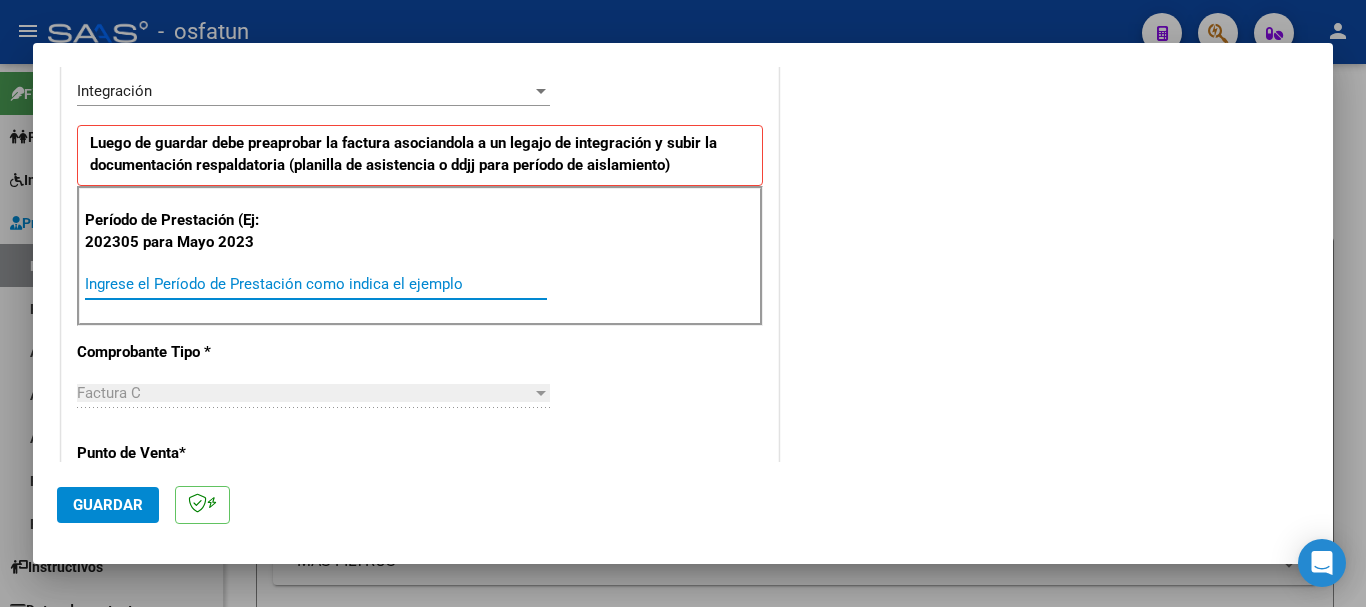 click on "Ingrese el Período de Prestación como indica el ejemplo" at bounding box center [316, 284] 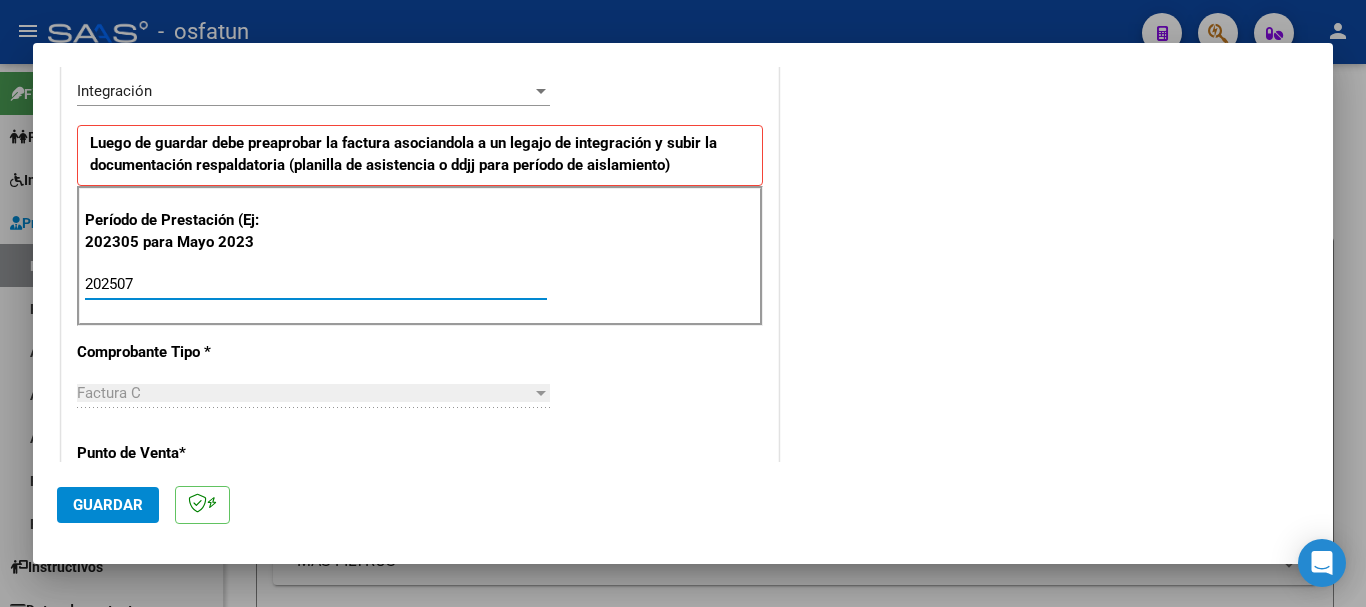 type on "202507" 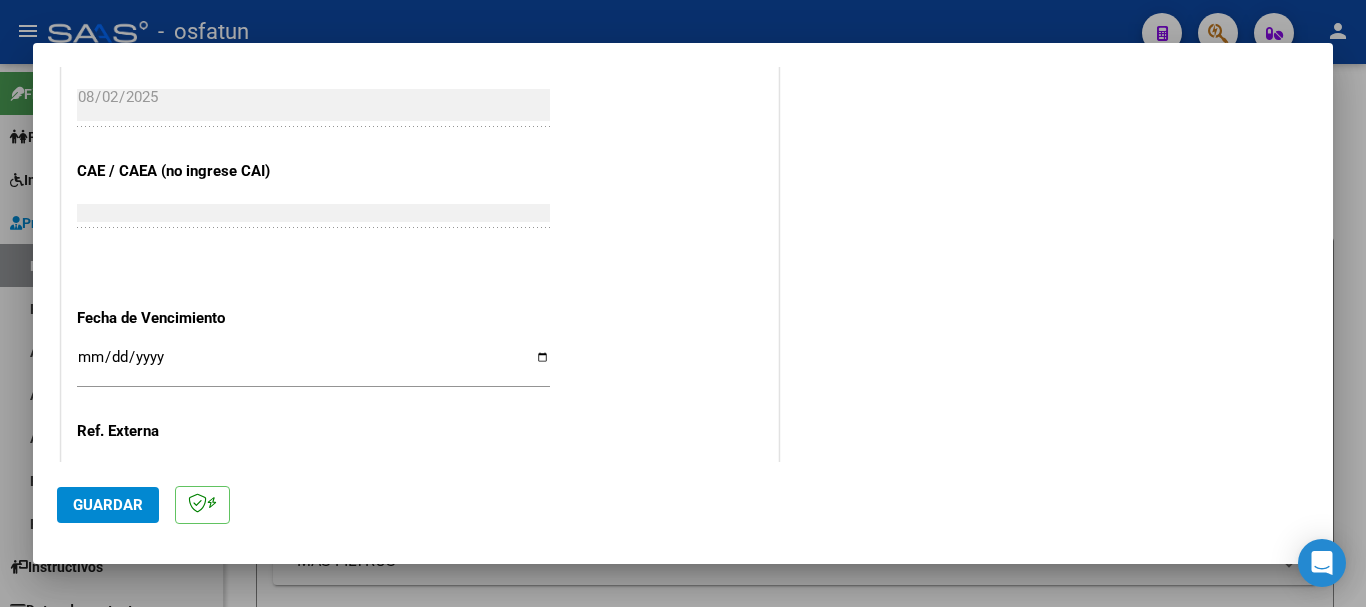scroll, scrollTop: 1200, scrollLeft: 0, axis: vertical 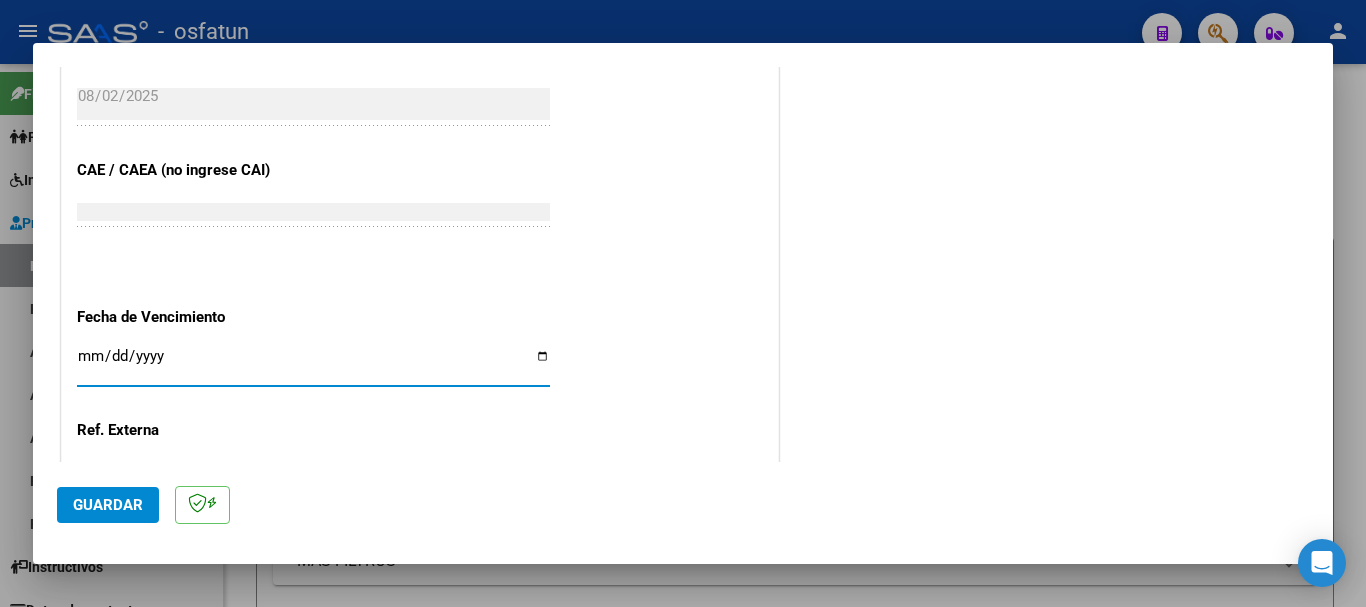 click on "Ingresar la fecha" at bounding box center (313, 364) 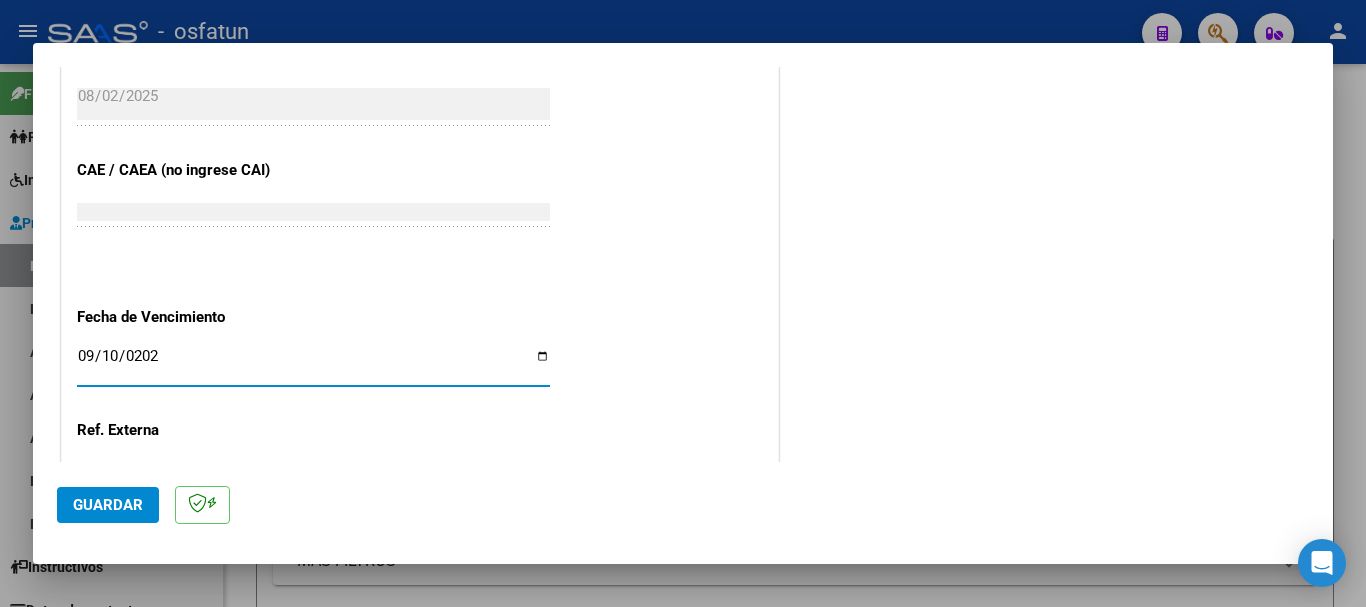 type on "2025-09-10" 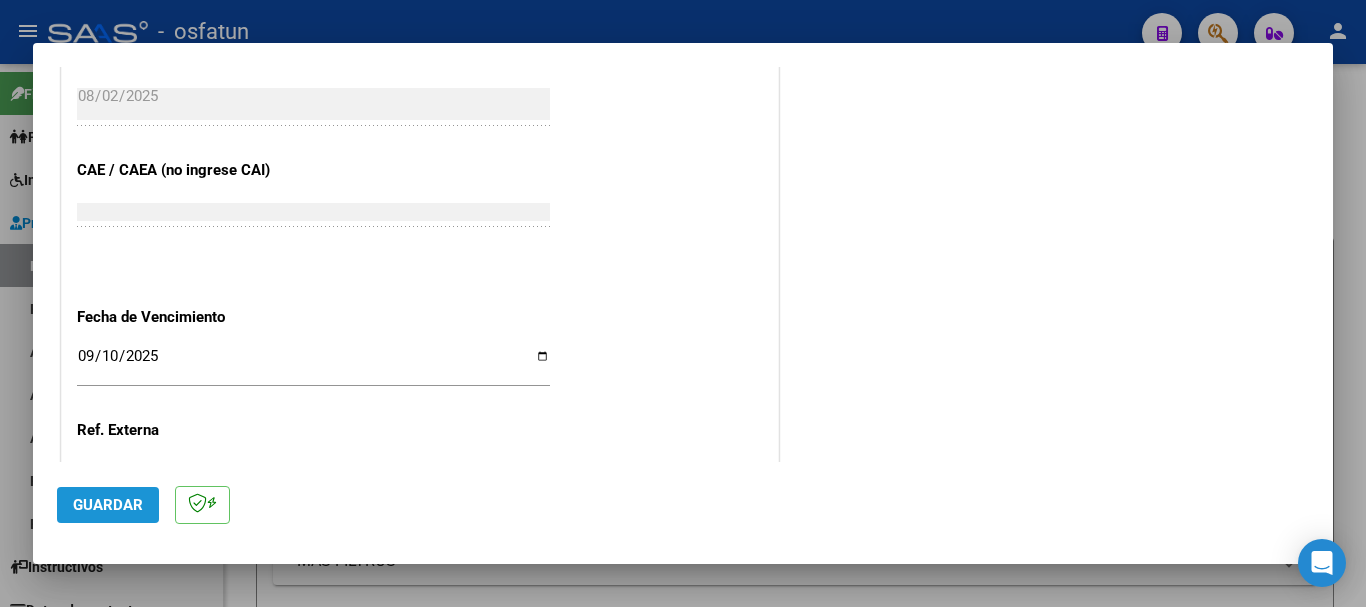 click on "Guardar" 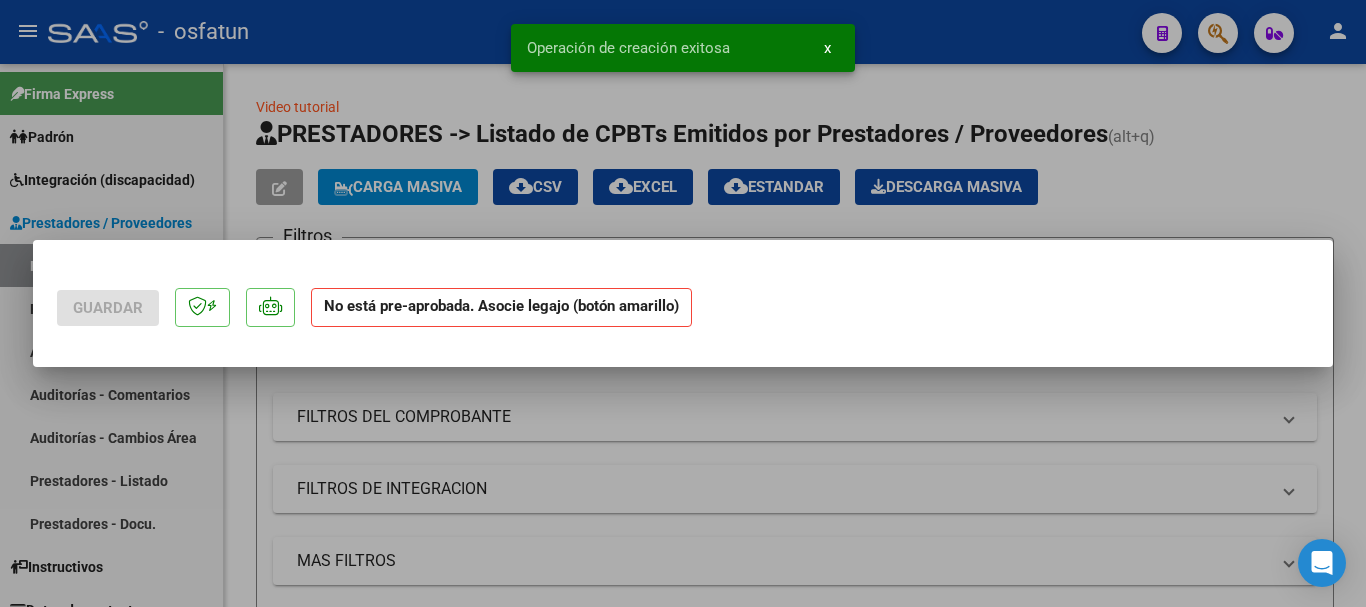 scroll, scrollTop: 0, scrollLeft: 0, axis: both 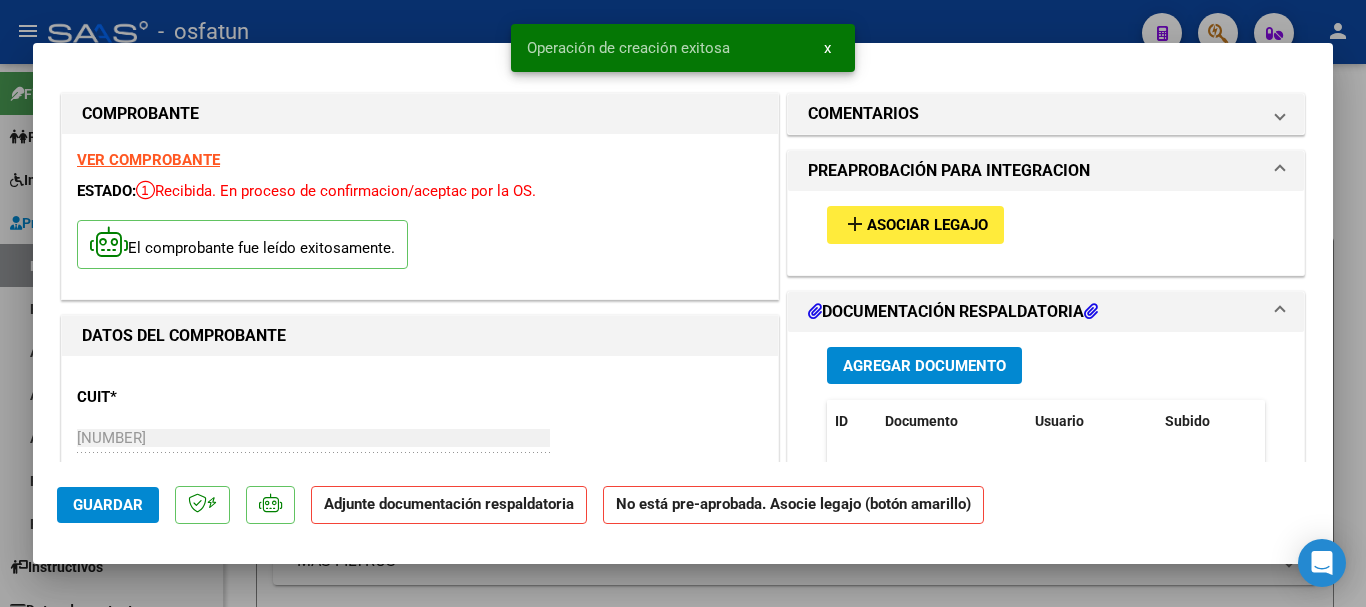 click on "Agregar Documento" at bounding box center (924, 366) 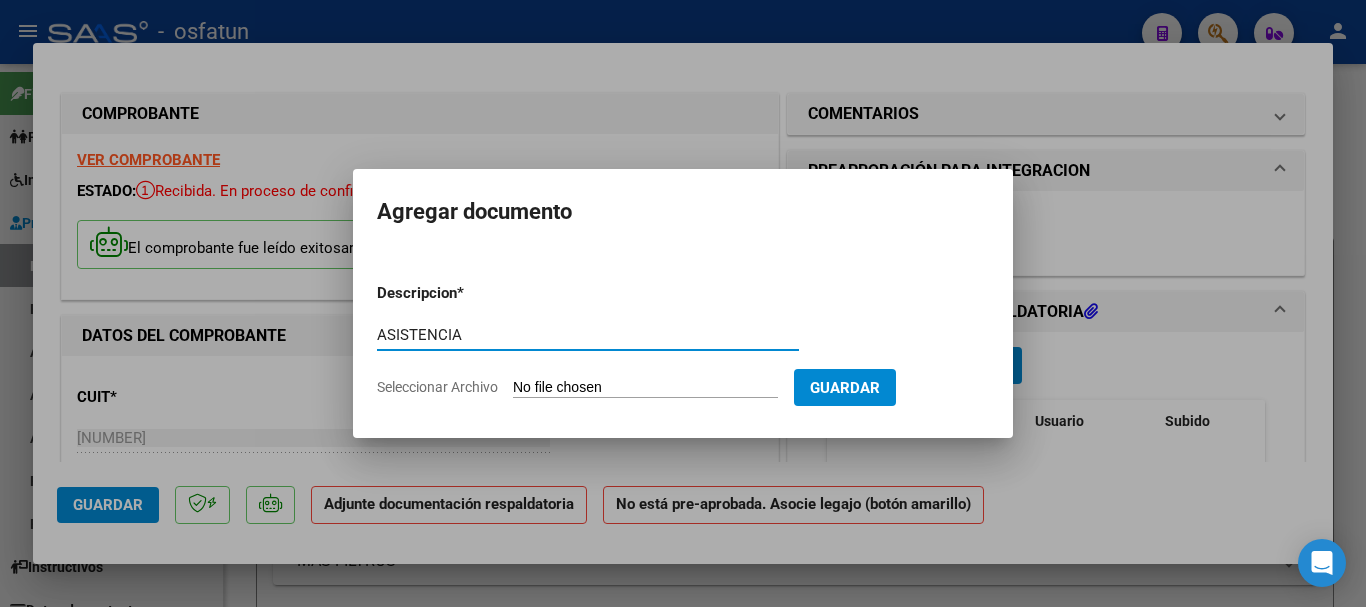 type on "ASISTENCIA" 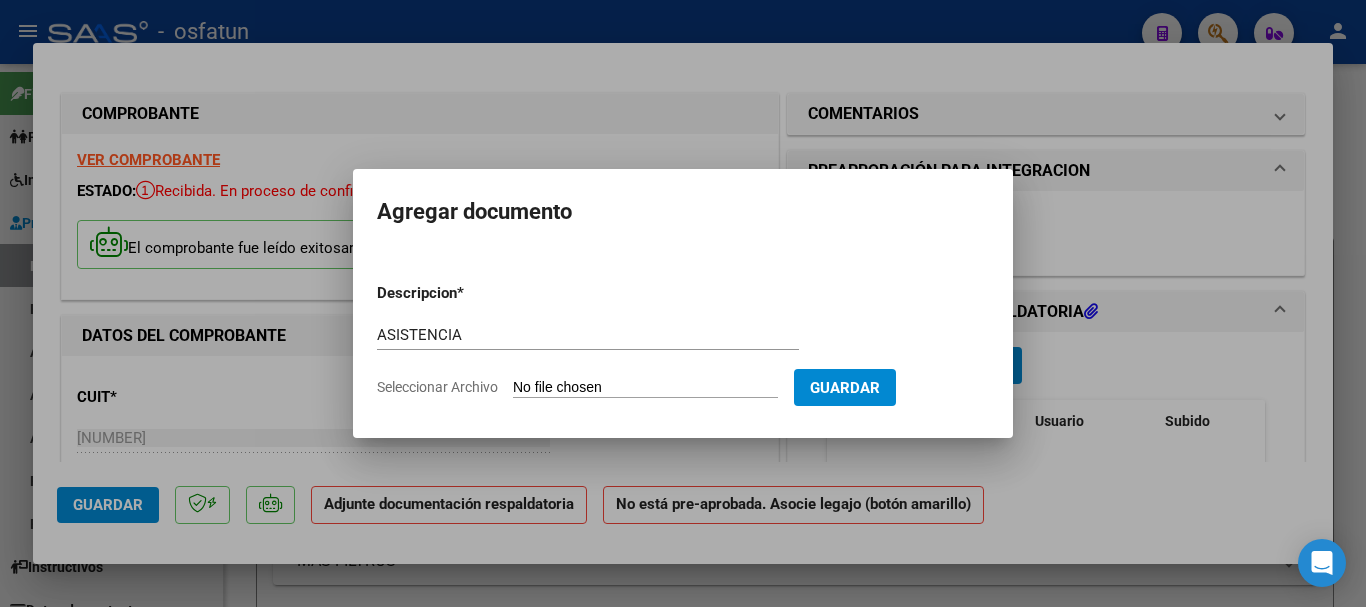type on "C:\fakepath\[FILENAME] [FIRST] [LAST] [NUMBER].pdf" 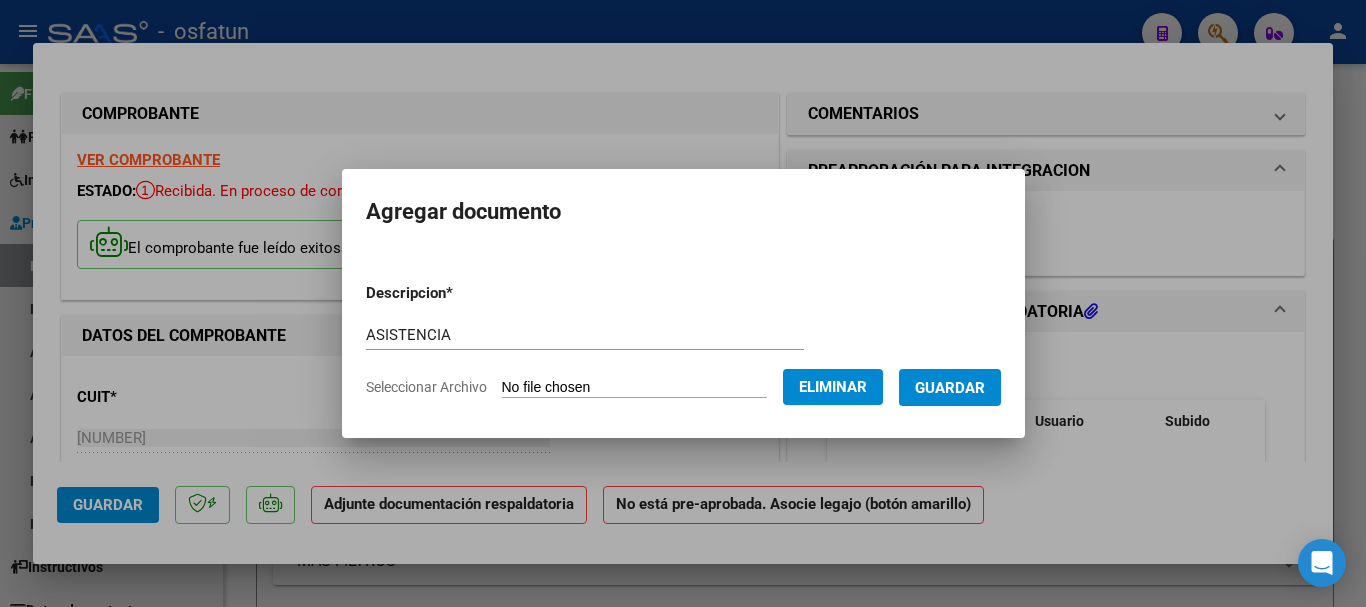 click on "Guardar" at bounding box center (950, 388) 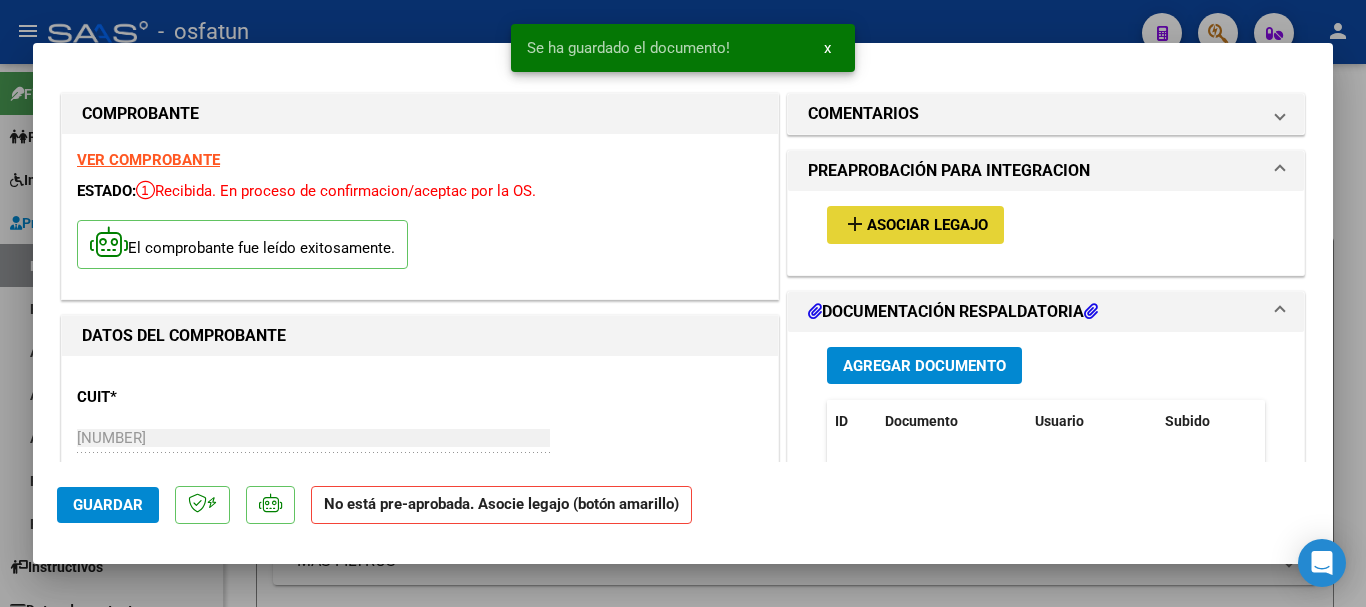 click on "add Asociar Legajo" at bounding box center [915, 224] 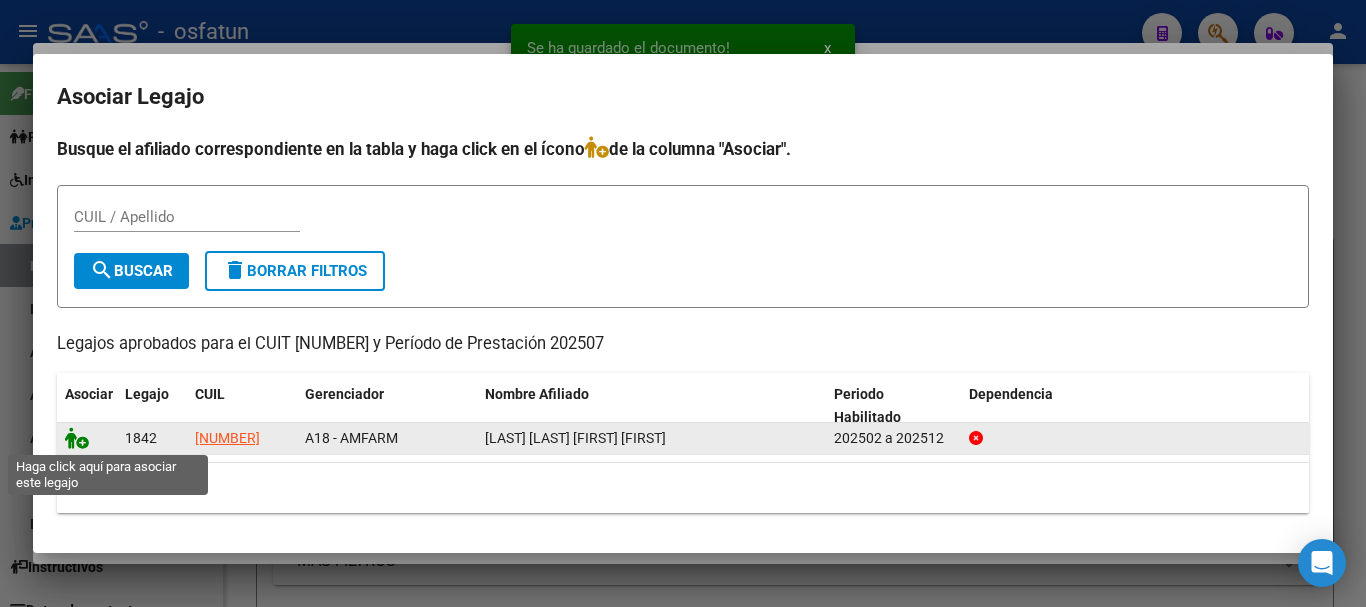 click 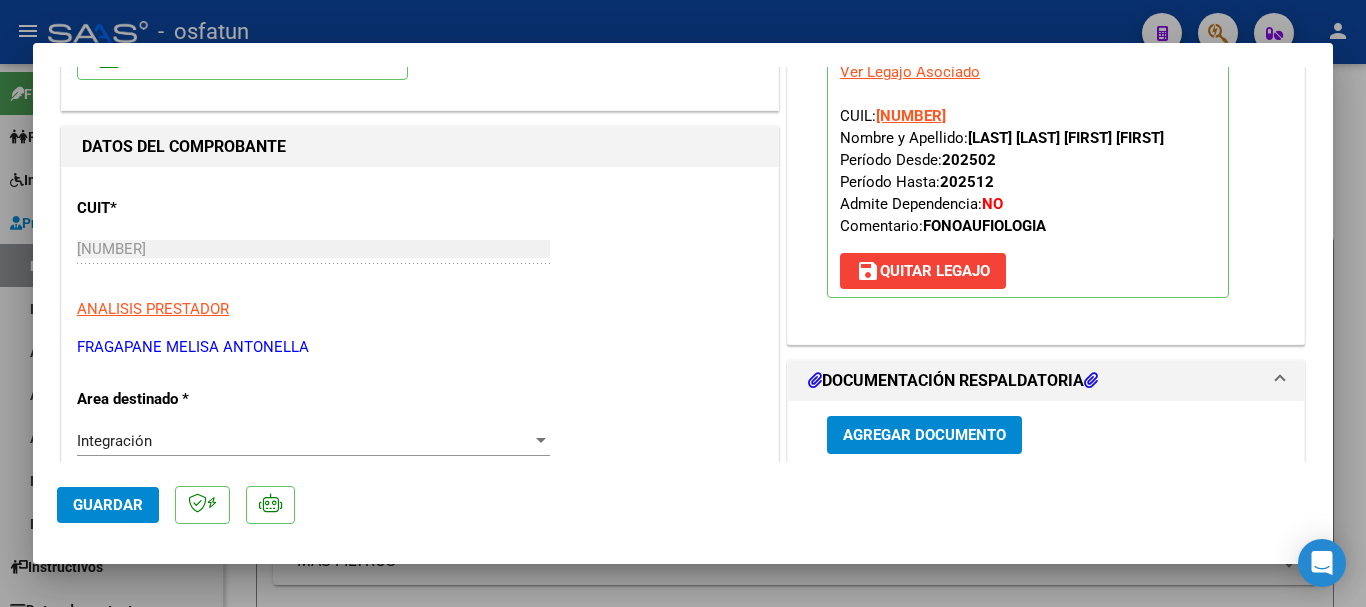 scroll, scrollTop: 200, scrollLeft: 0, axis: vertical 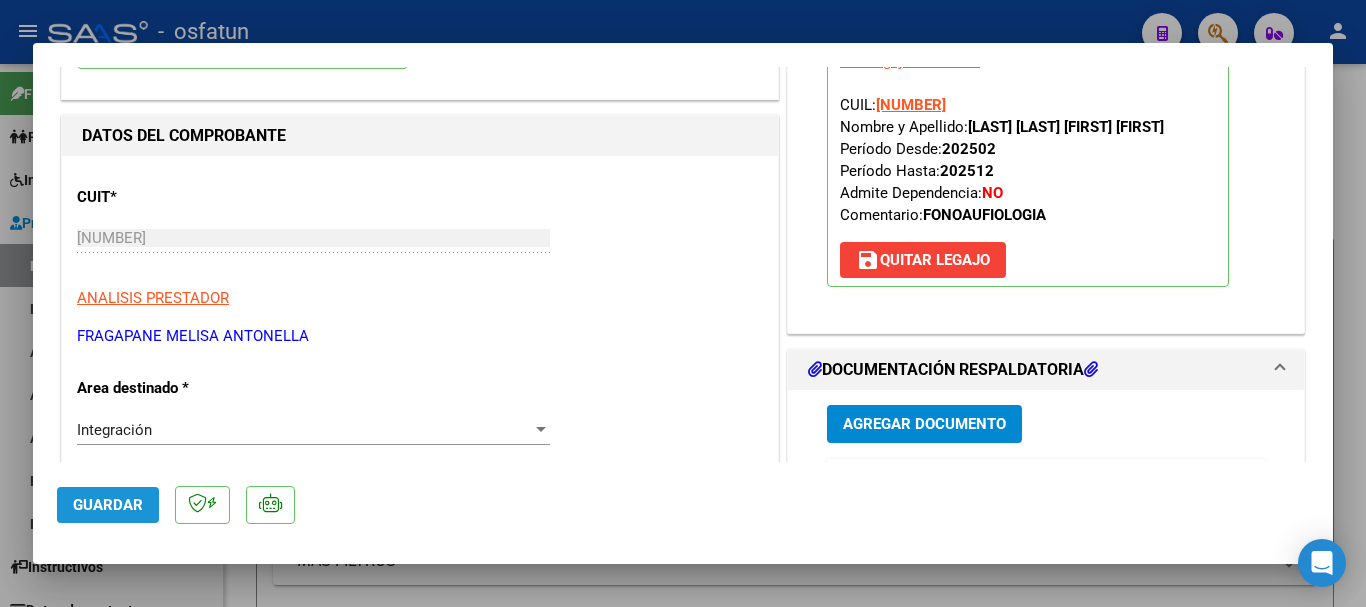 click on "Guardar" 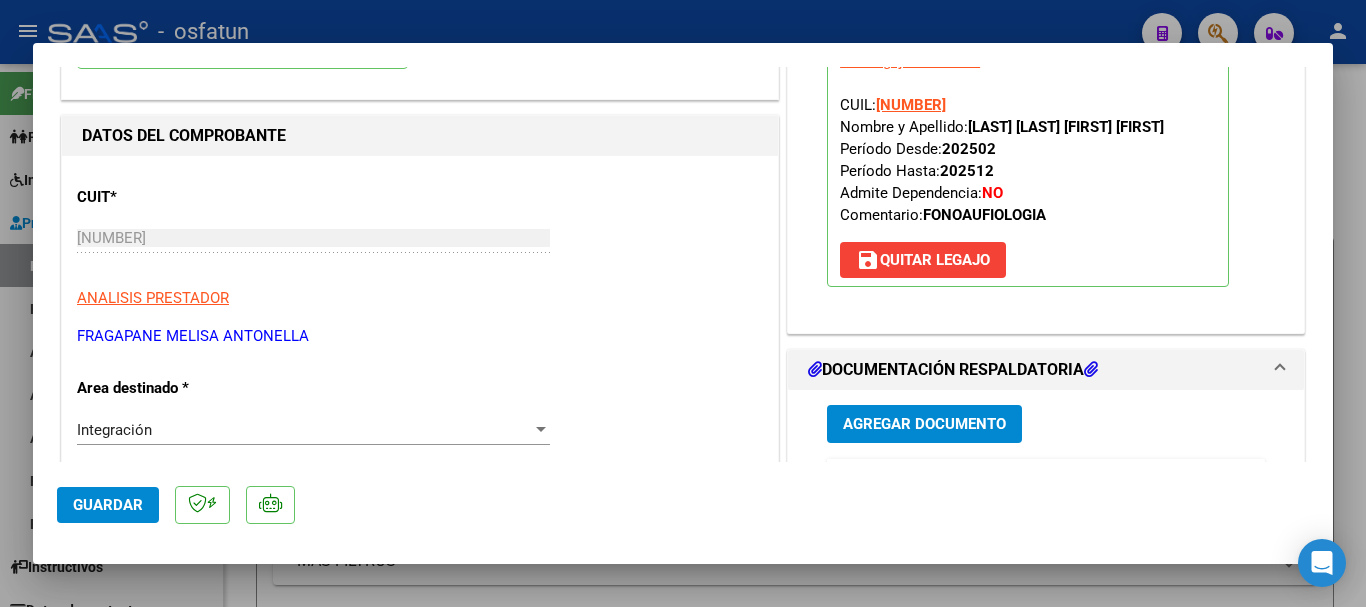 click on "Guardar" 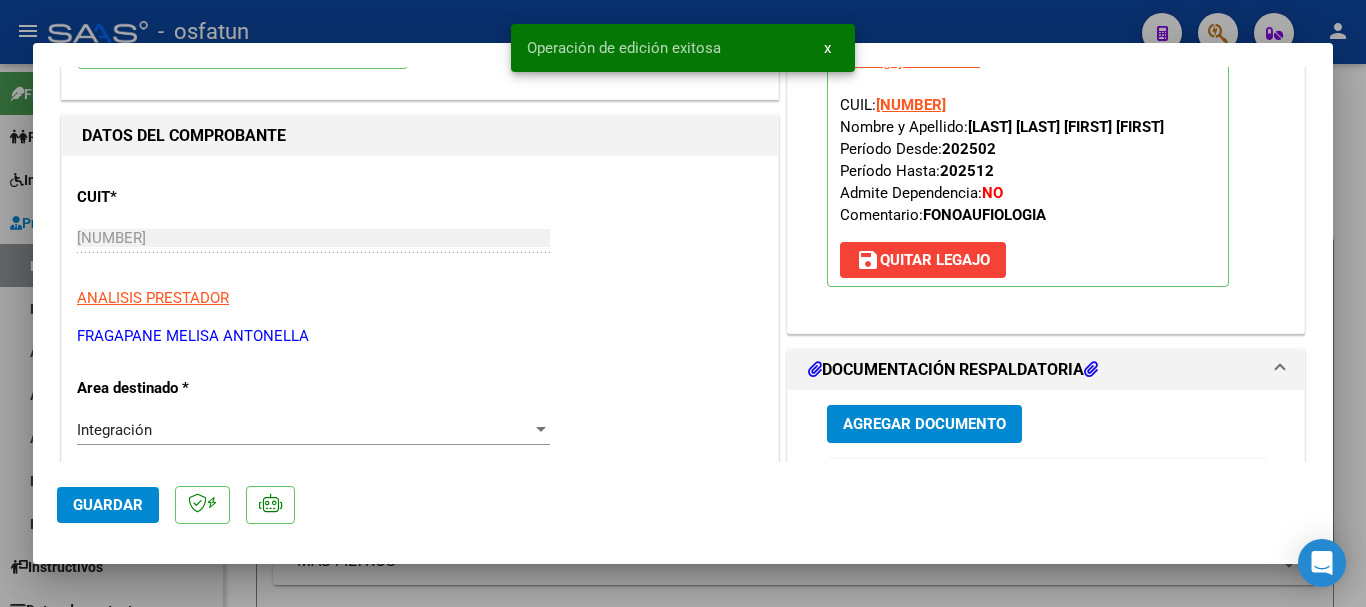 type 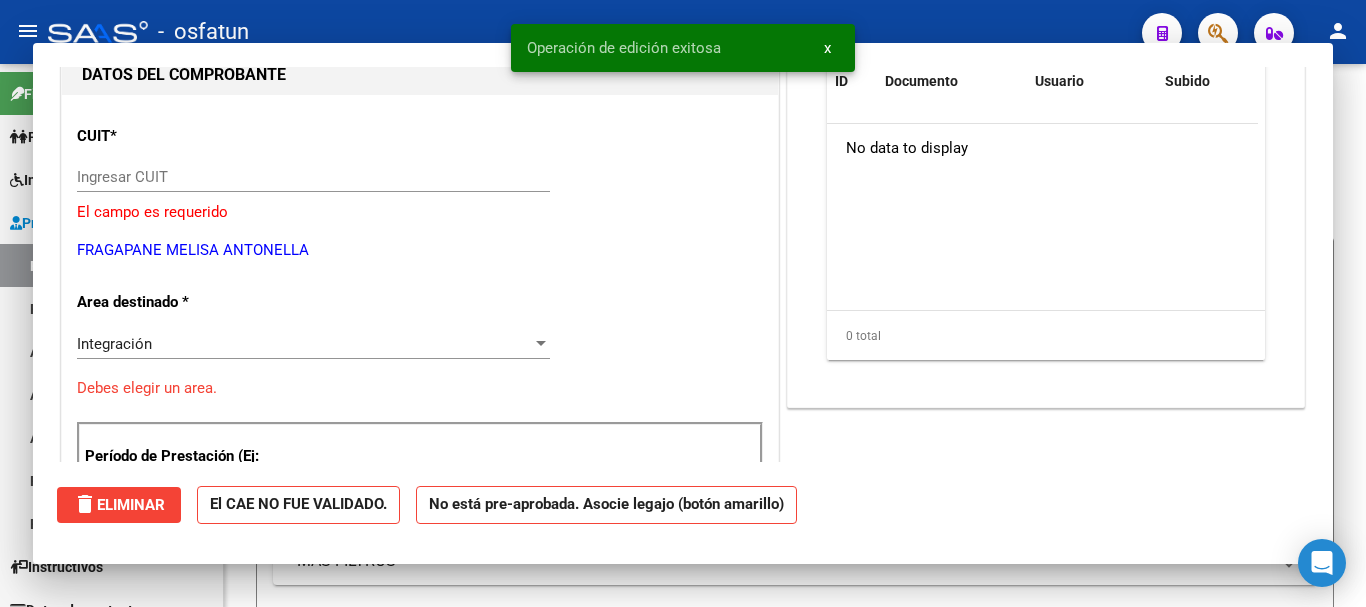 scroll, scrollTop: 212, scrollLeft: 0, axis: vertical 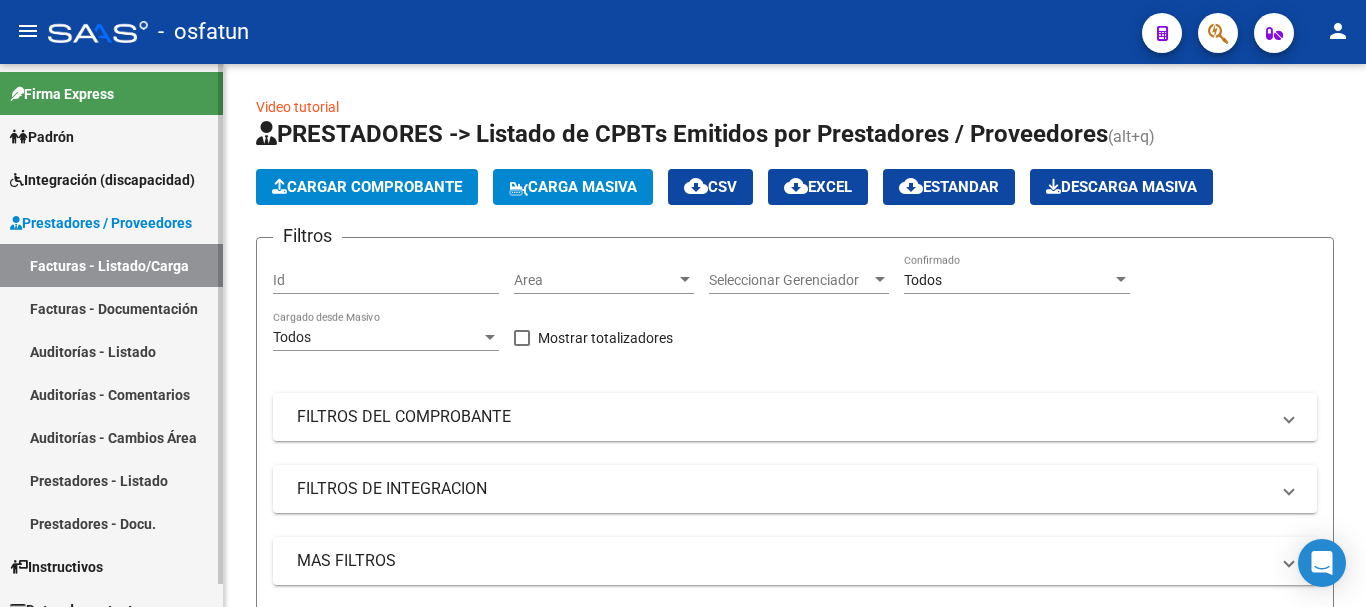 click on "Integración (discapacidad)" at bounding box center [102, 180] 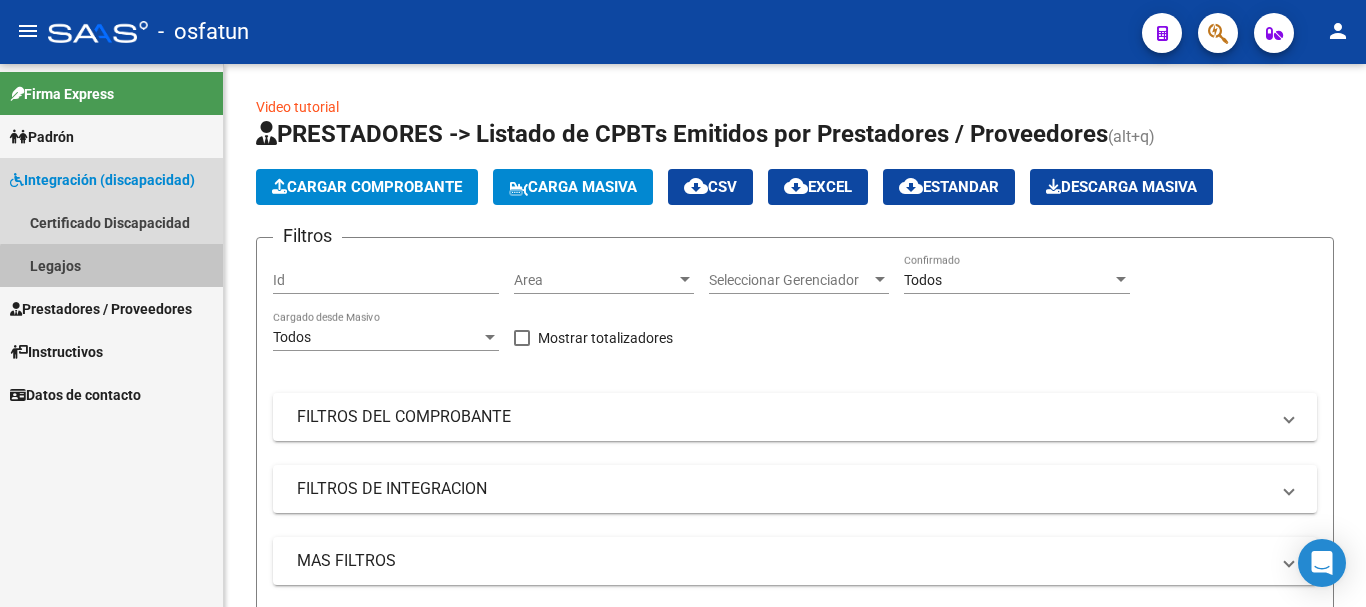 click on "Legajos" at bounding box center (111, 265) 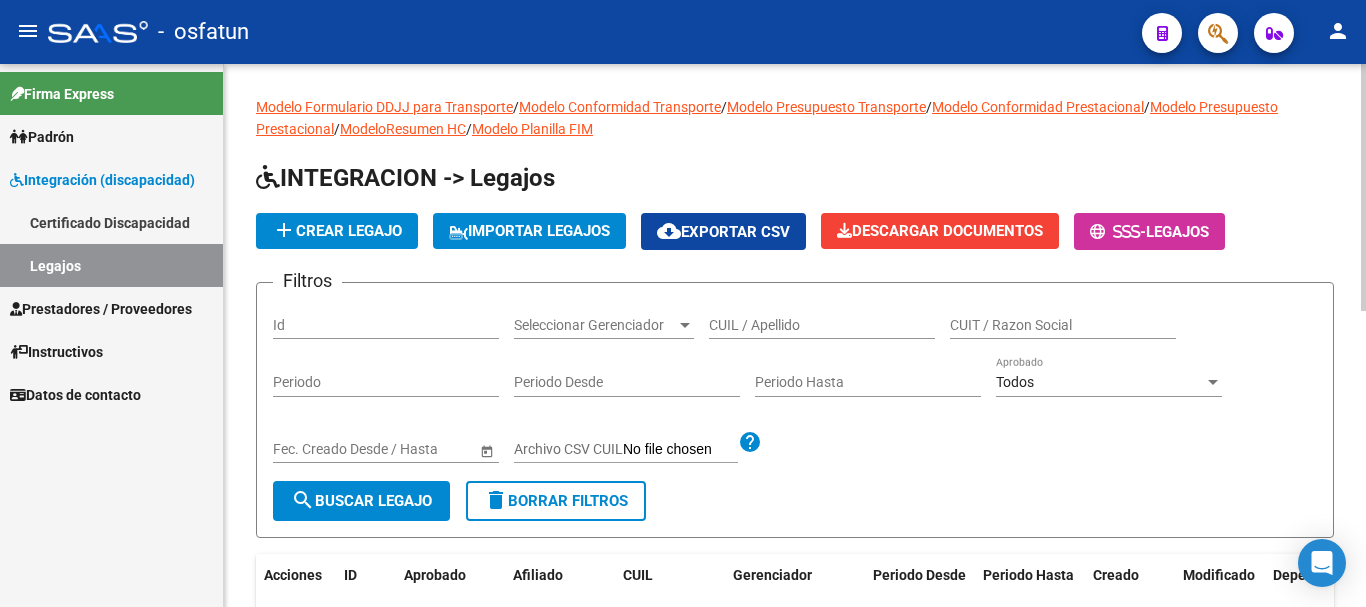 click on "CUIL / Apellido" 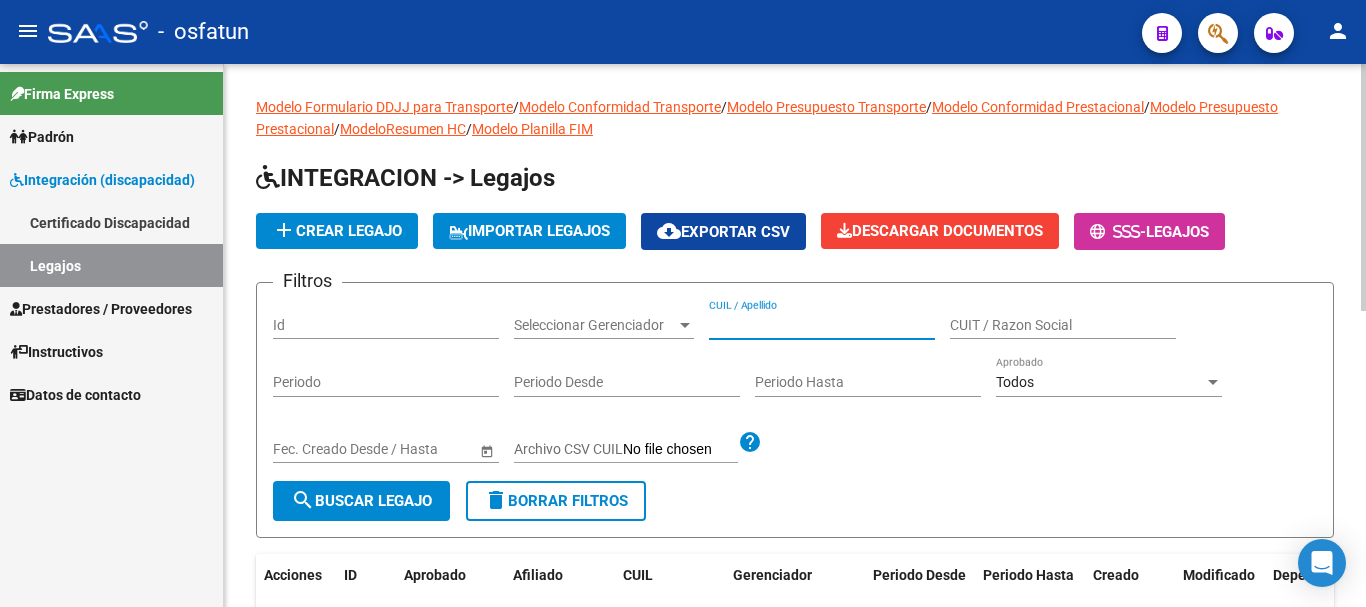 click on "CUIL / Apellido" at bounding box center (822, 325) 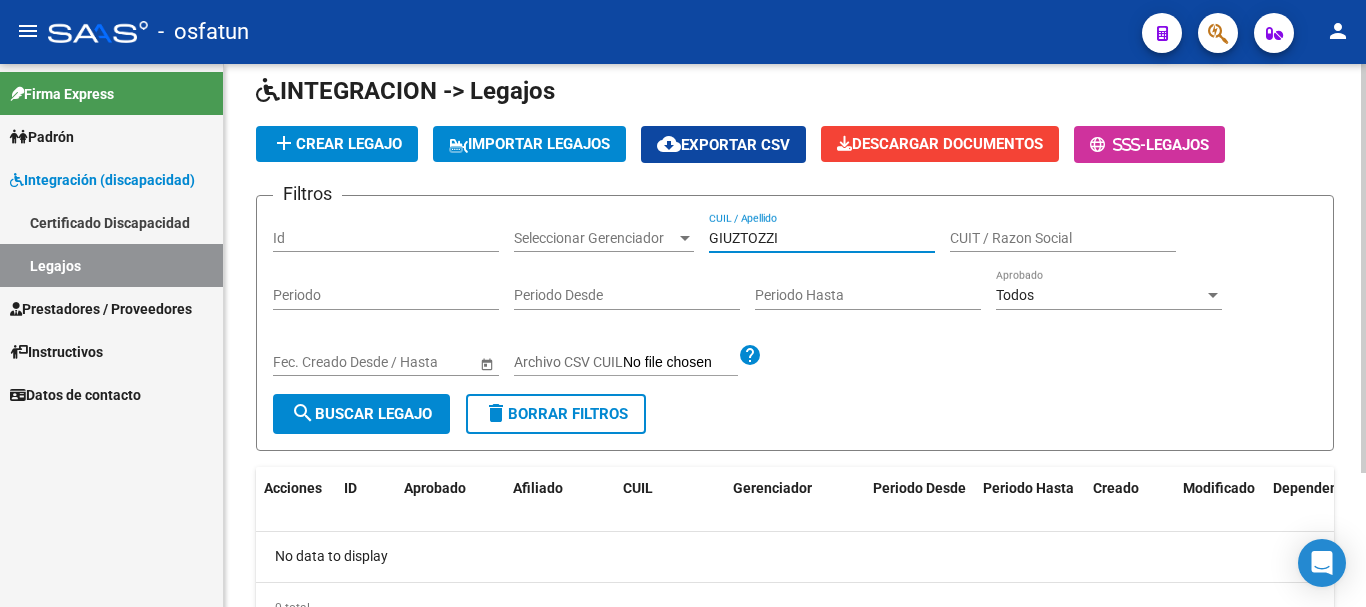 scroll, scrollTop: 178, scrollLeft: 0, axis: vertical 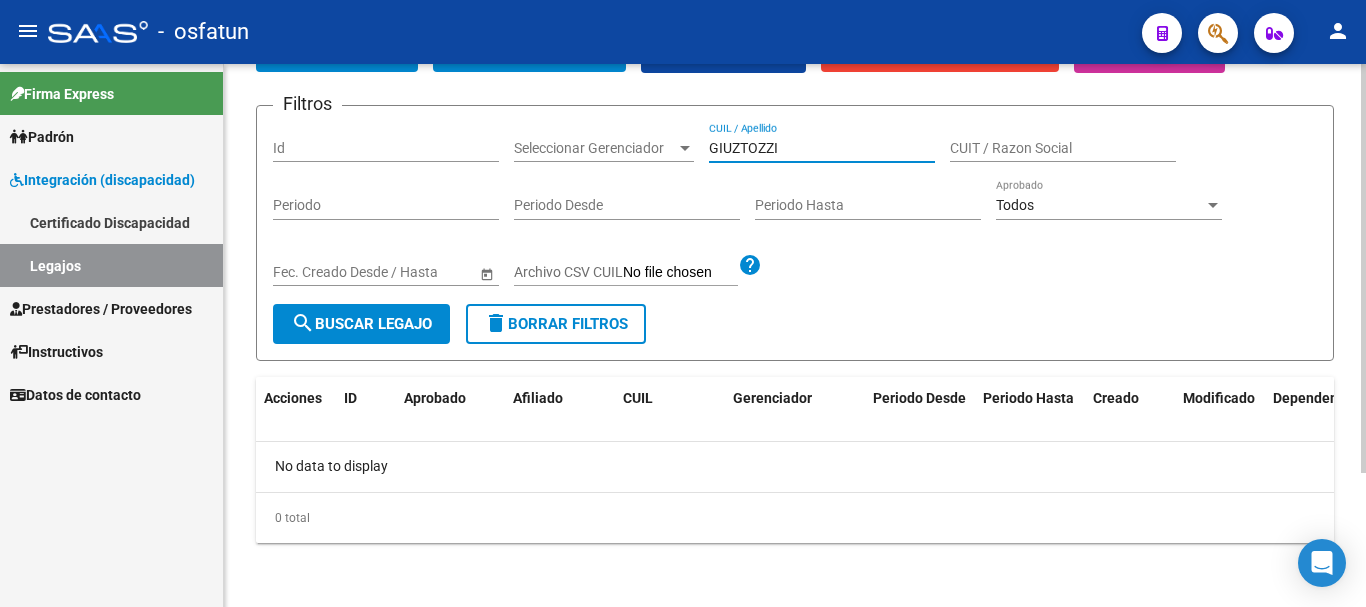 click on "GIUZTOZZI" at bounding box center (822, 148) 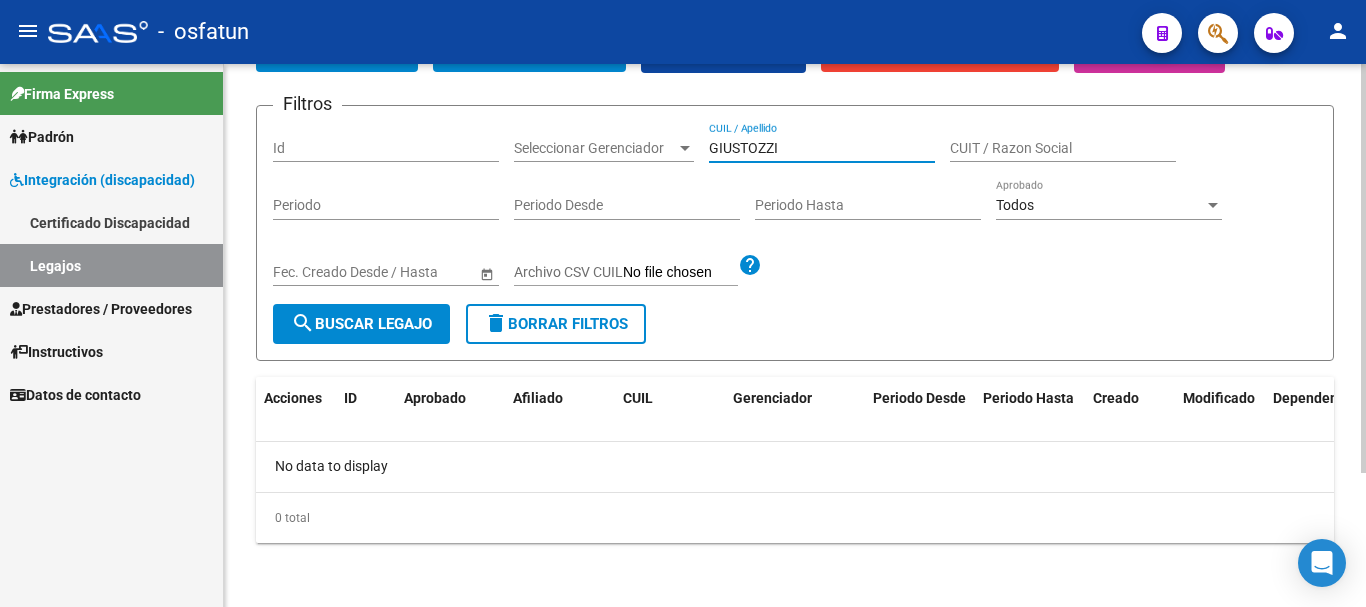 type on "GIUSTOZZI" 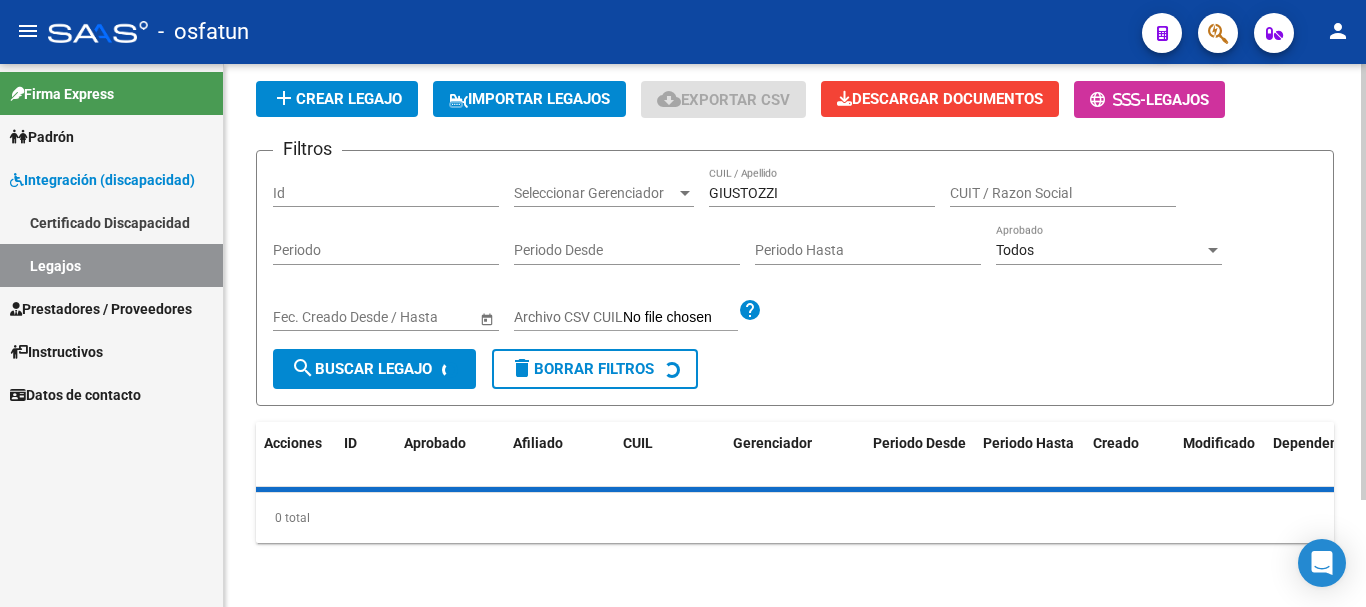 scroll, scrollTop: 178, scrollLeft: 0, axis: vertical 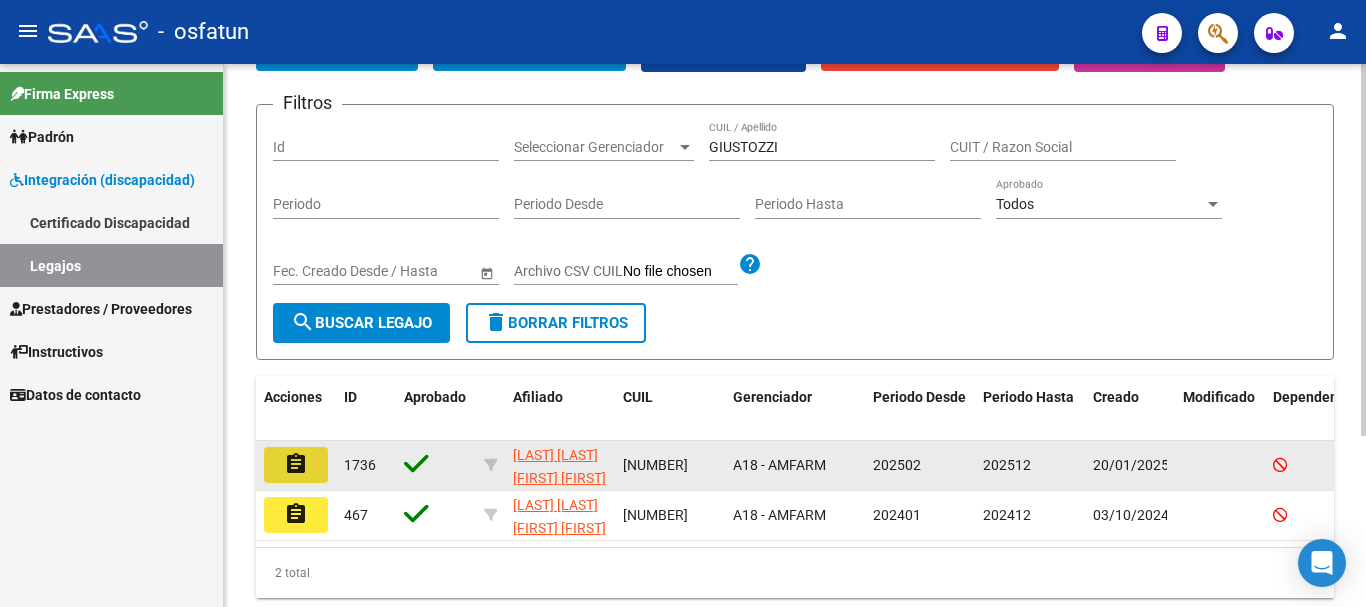 click on "assignment" 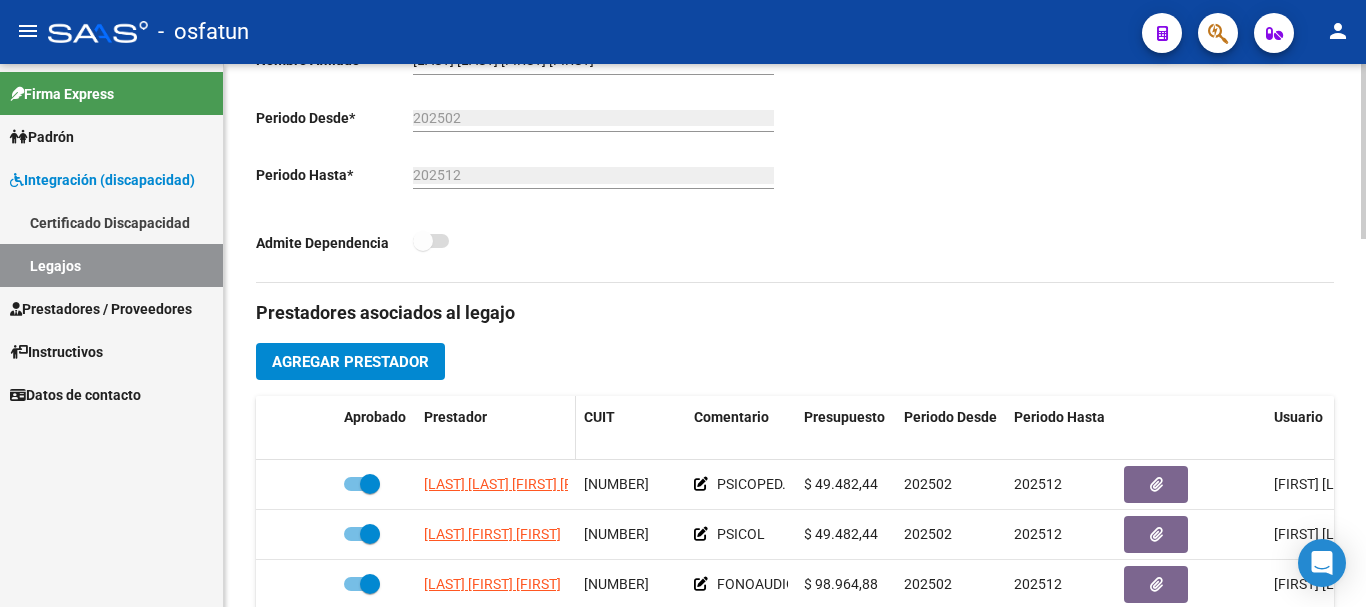 scroll, scrollTop: 700, scrollLeft: 0, axis: vertical 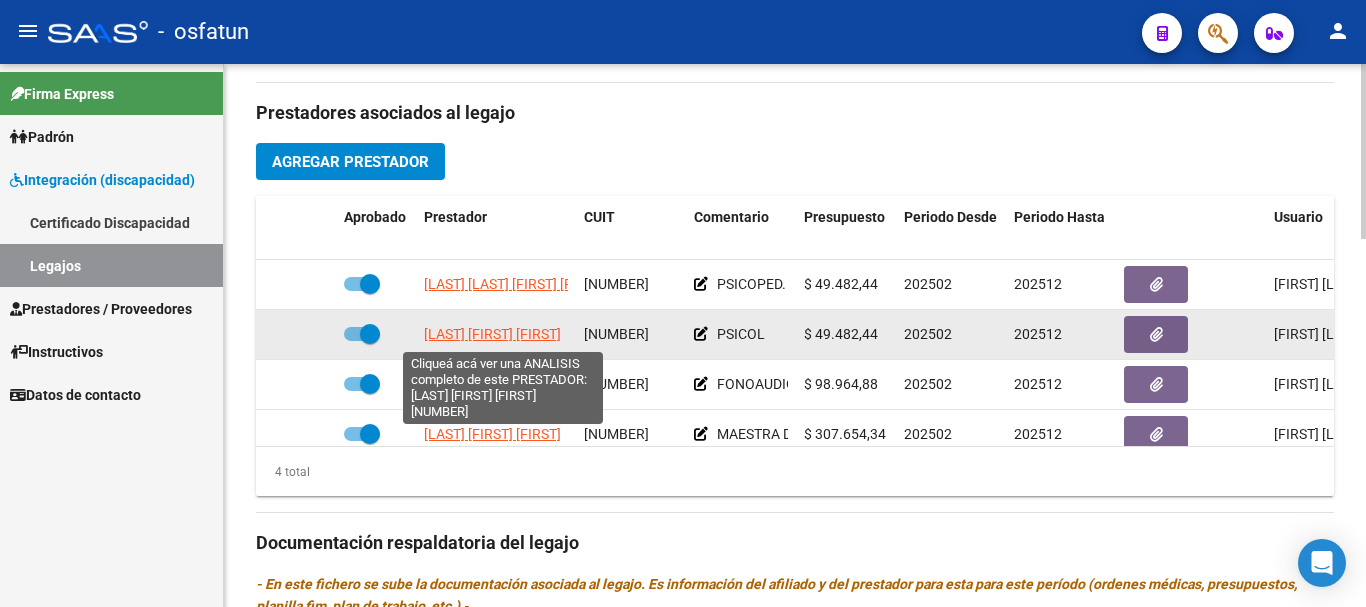 click on "[LAST] [FIRST] [FIRST]" 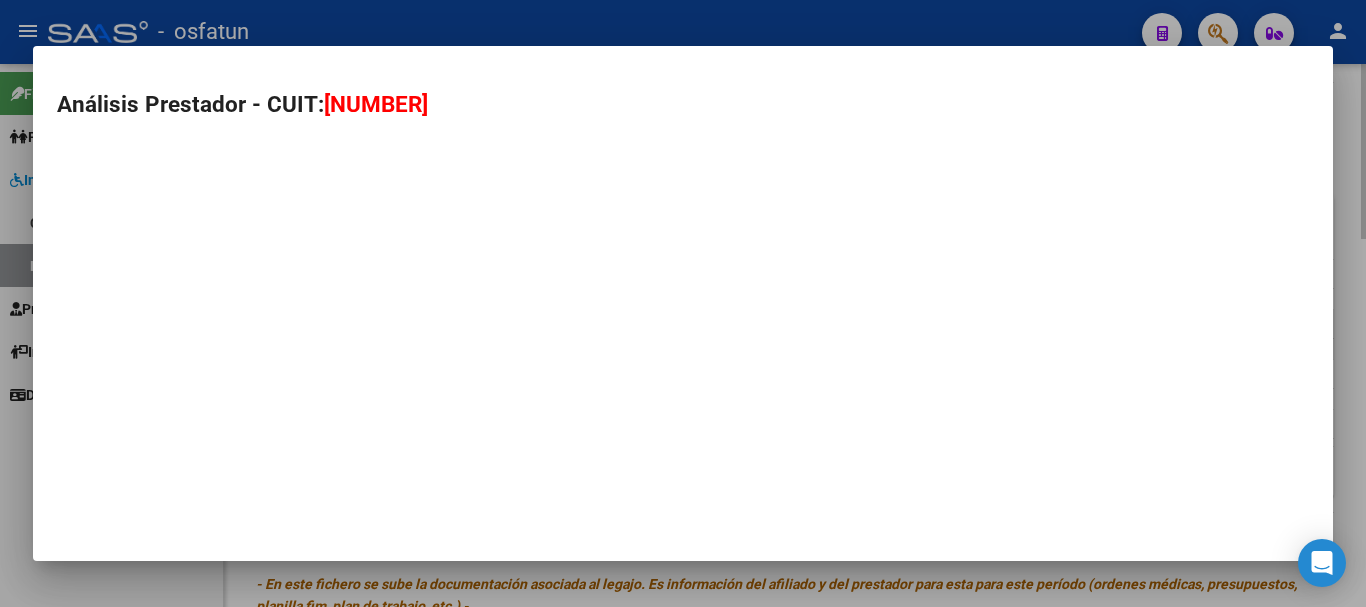 type on "[NUMBER]" 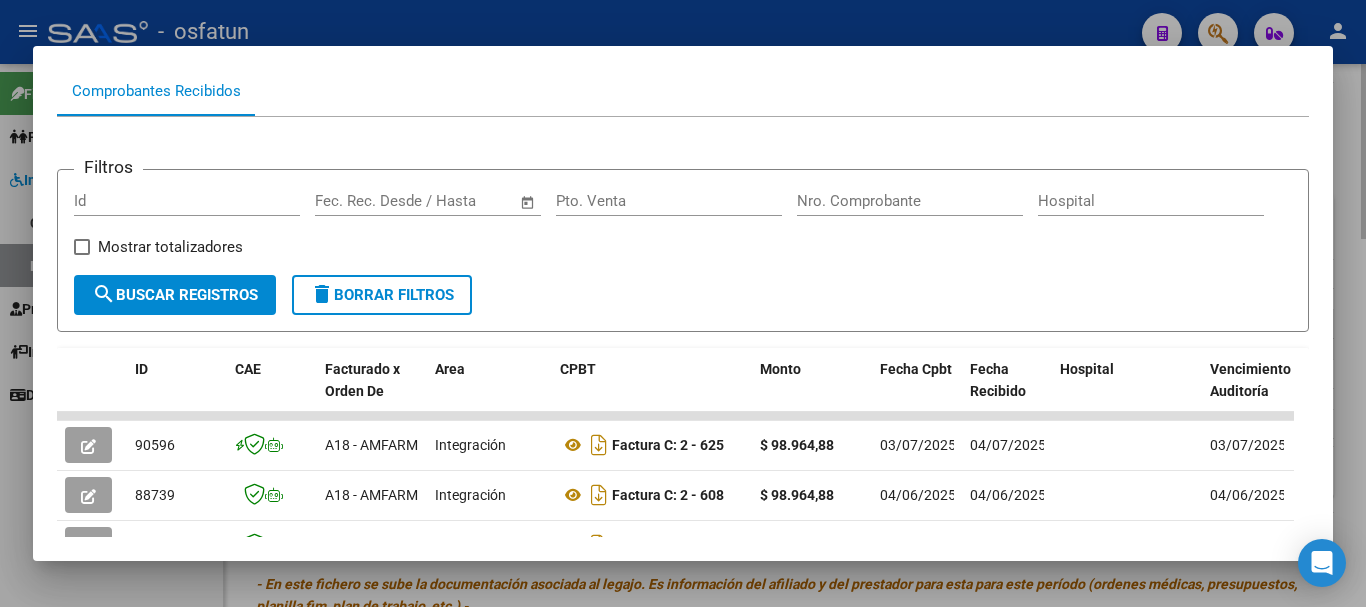 scroll, scrollTop: 200, scrollLeft: 0, axis: vertical 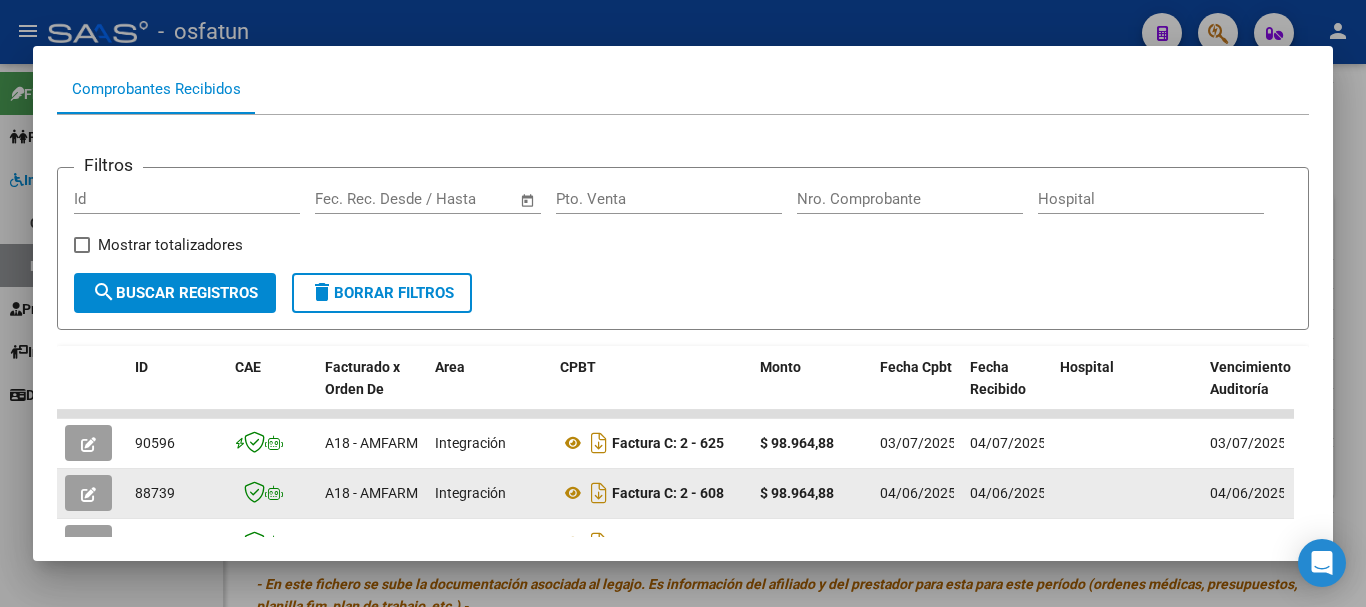 click 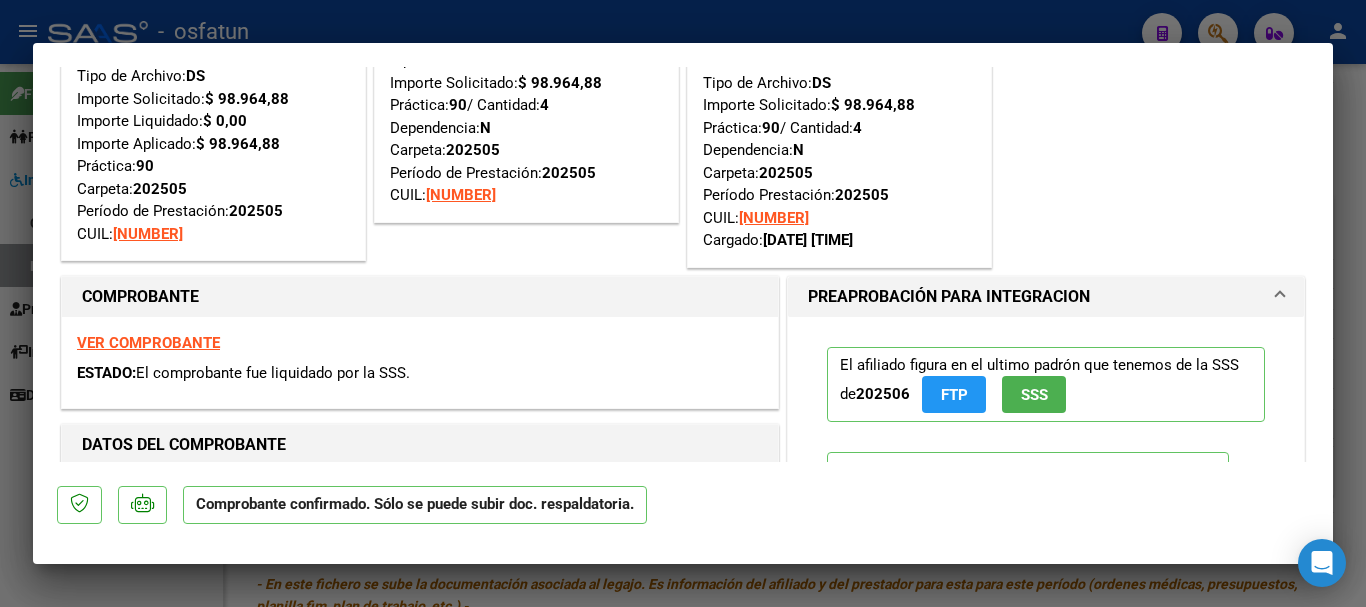 scroll, scrollTop: 0, scrollLeft: 0, axis: both 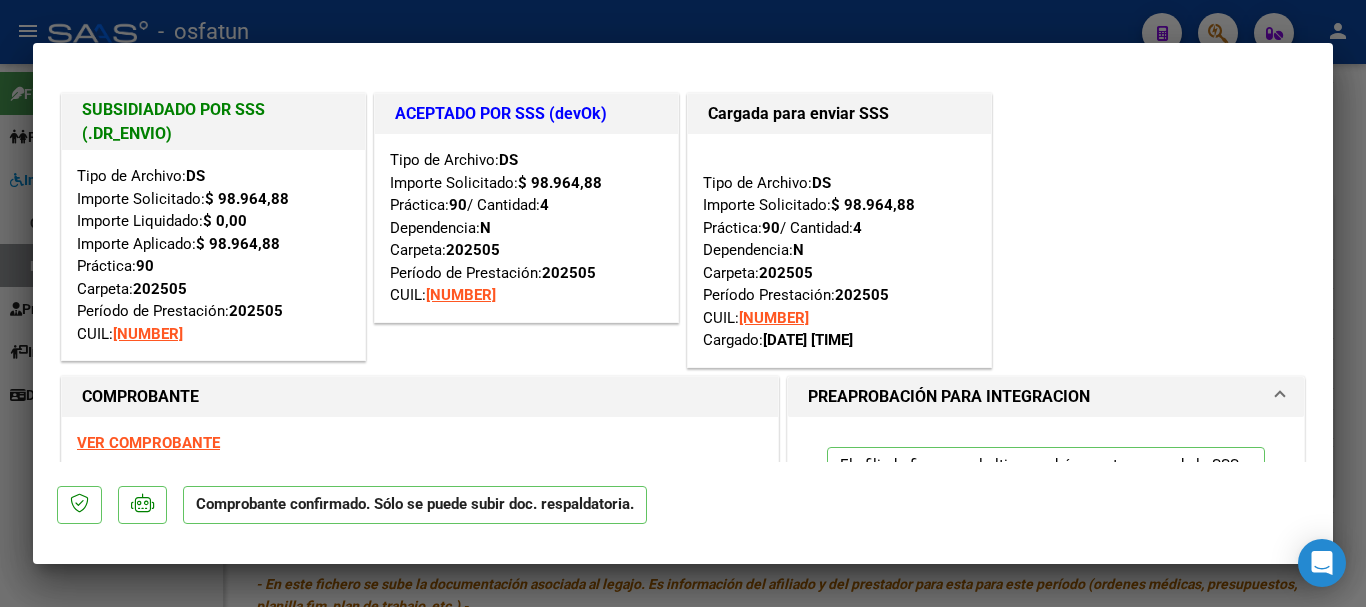 type 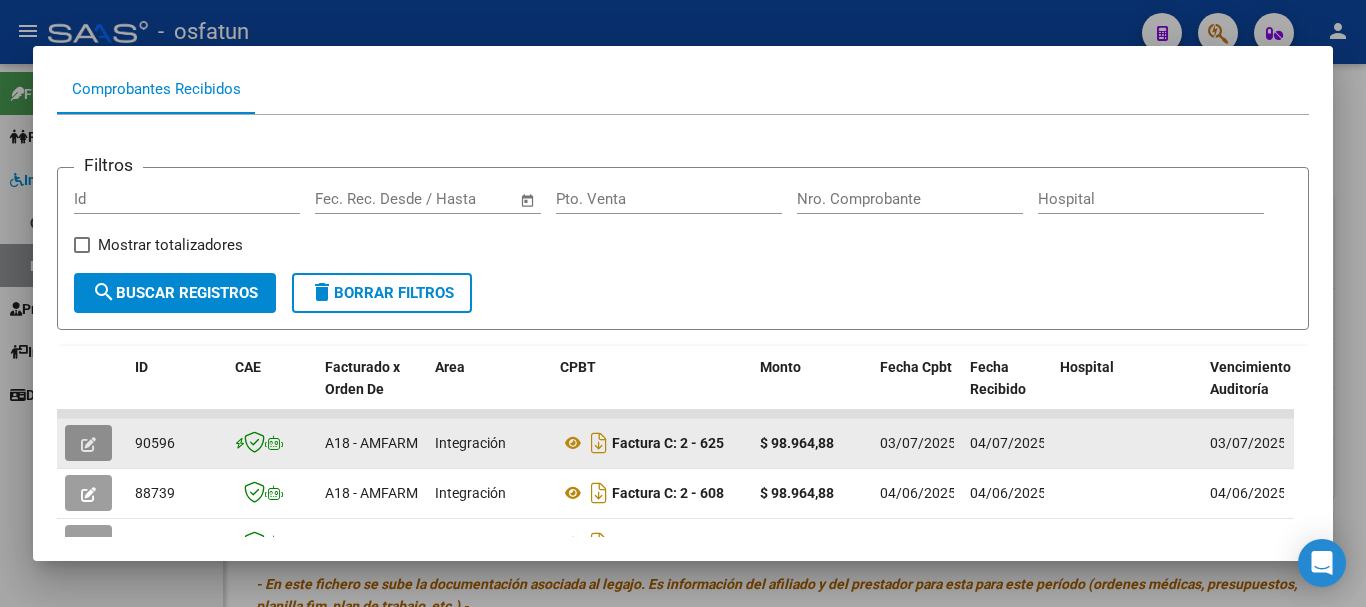 click 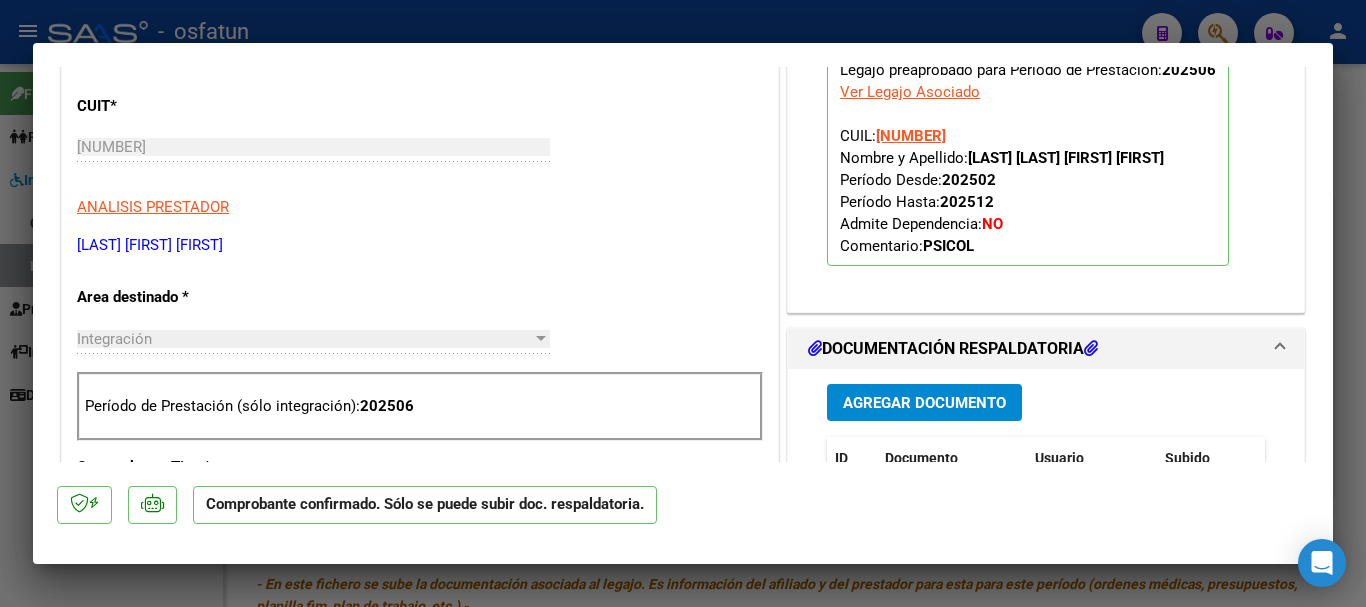 scroll, scrollTop: 600, scrollLeft: 0, axis: vertical 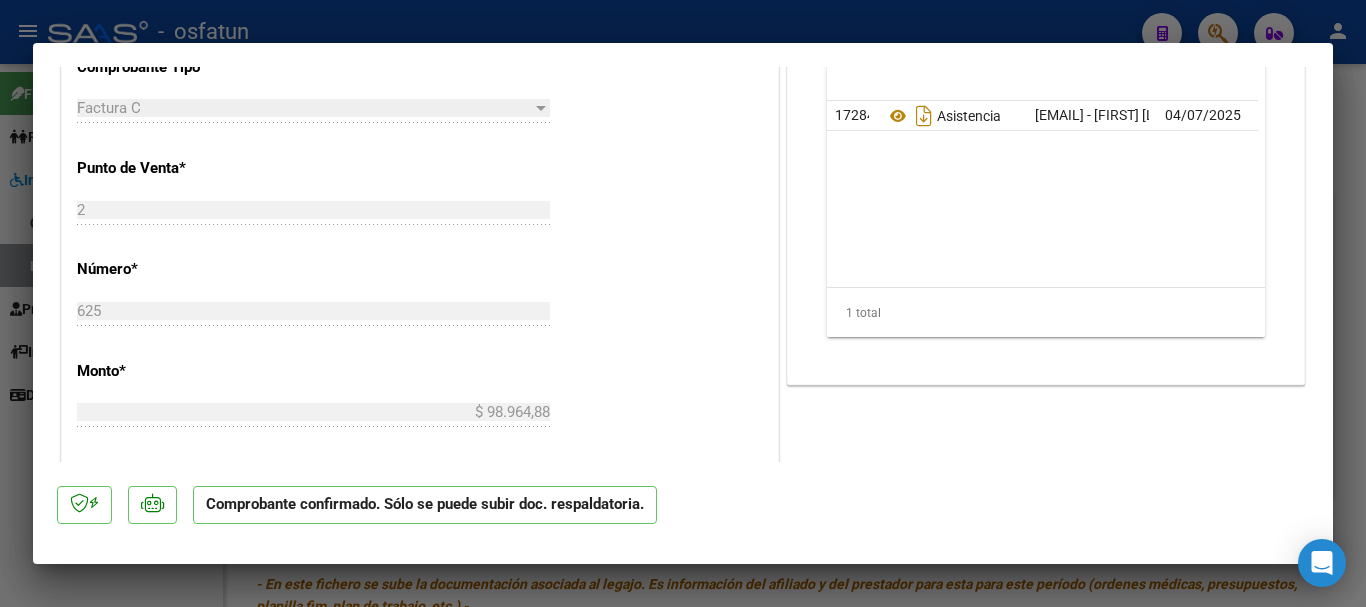 type 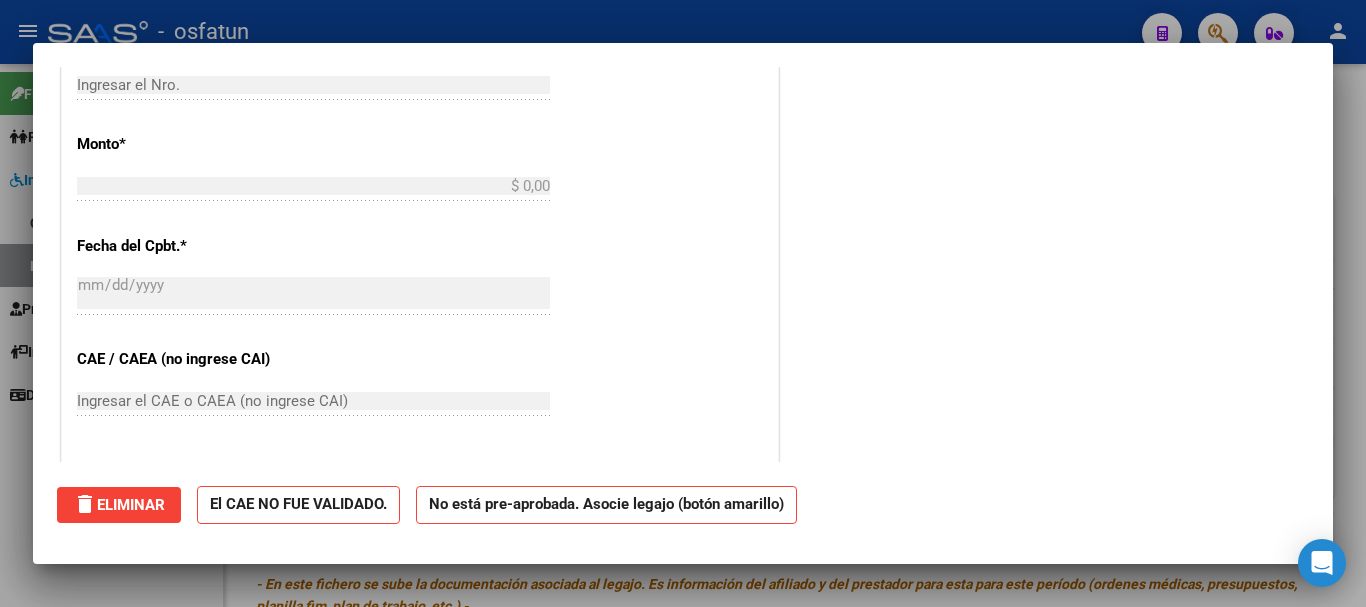 scroll, scrollTop: 0, scrollLeft: 0, axis: both 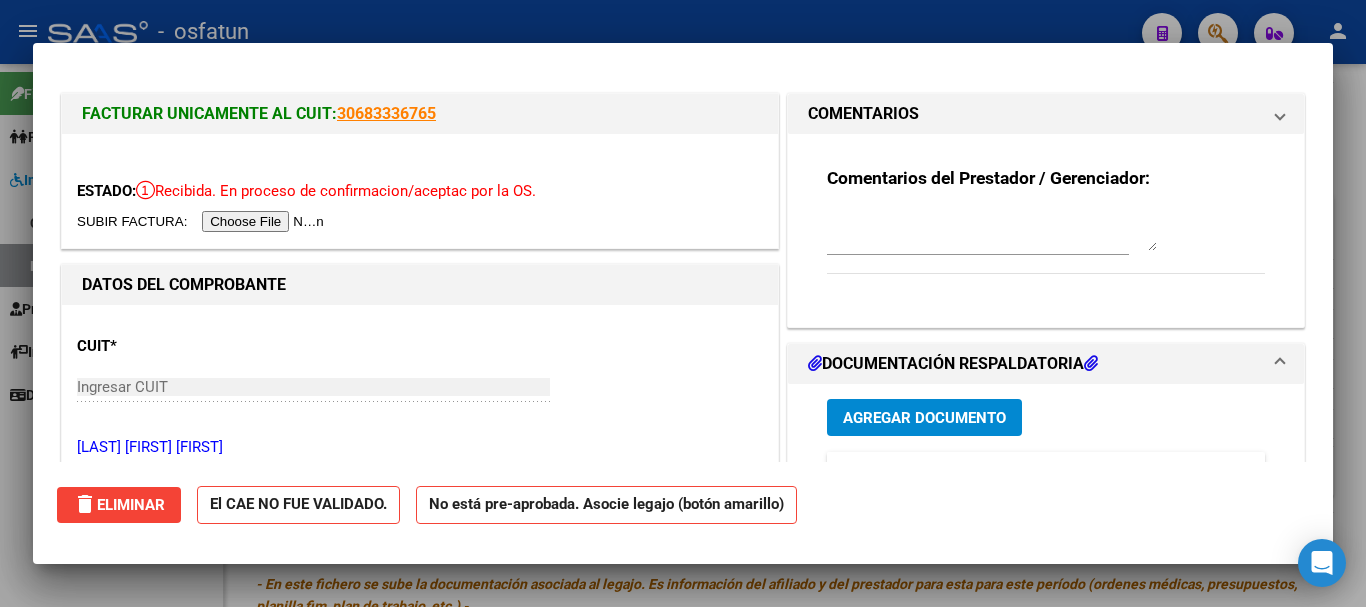 type 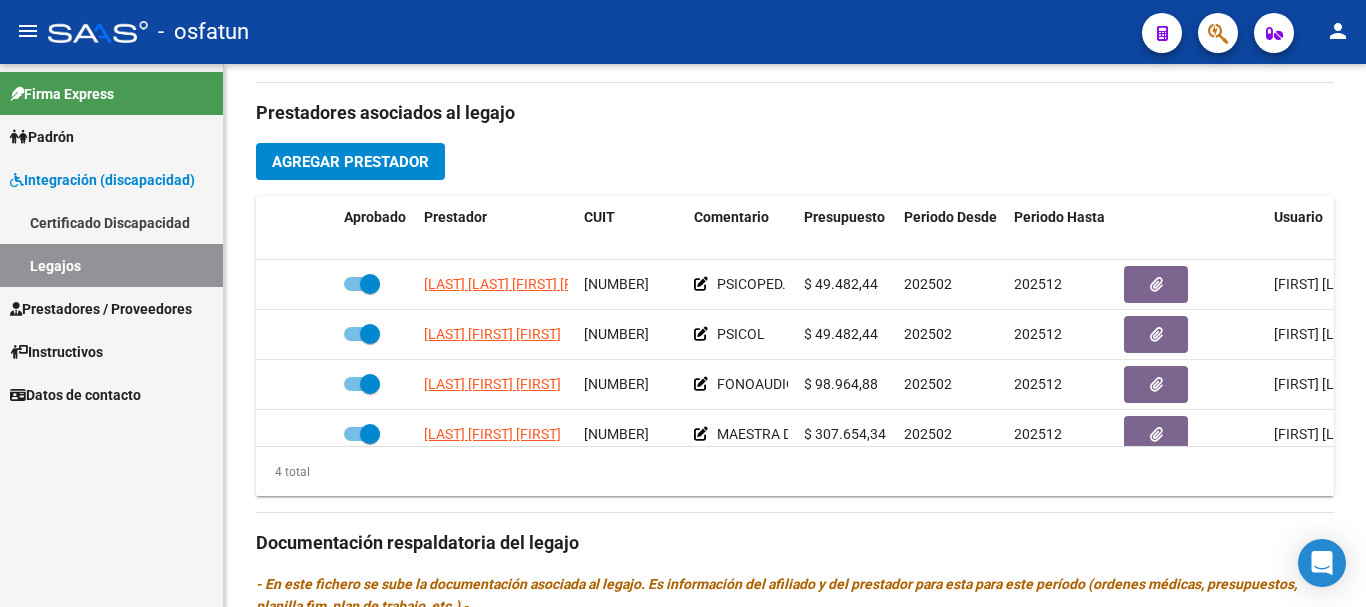 drag, startPoint x: 197, startPoint y: 309, endPoint x: 213, endPoint y: 315, distance: 17.088007 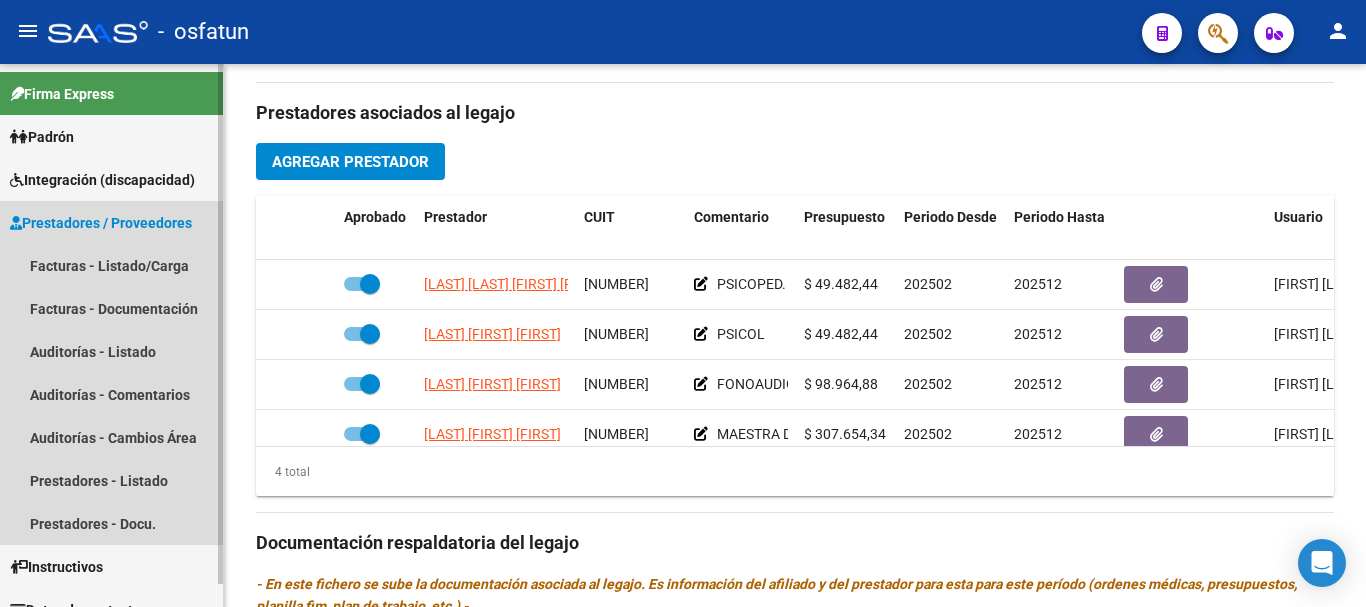 click on "Prestadores / Proveedores" at bounding box center [101, 223] 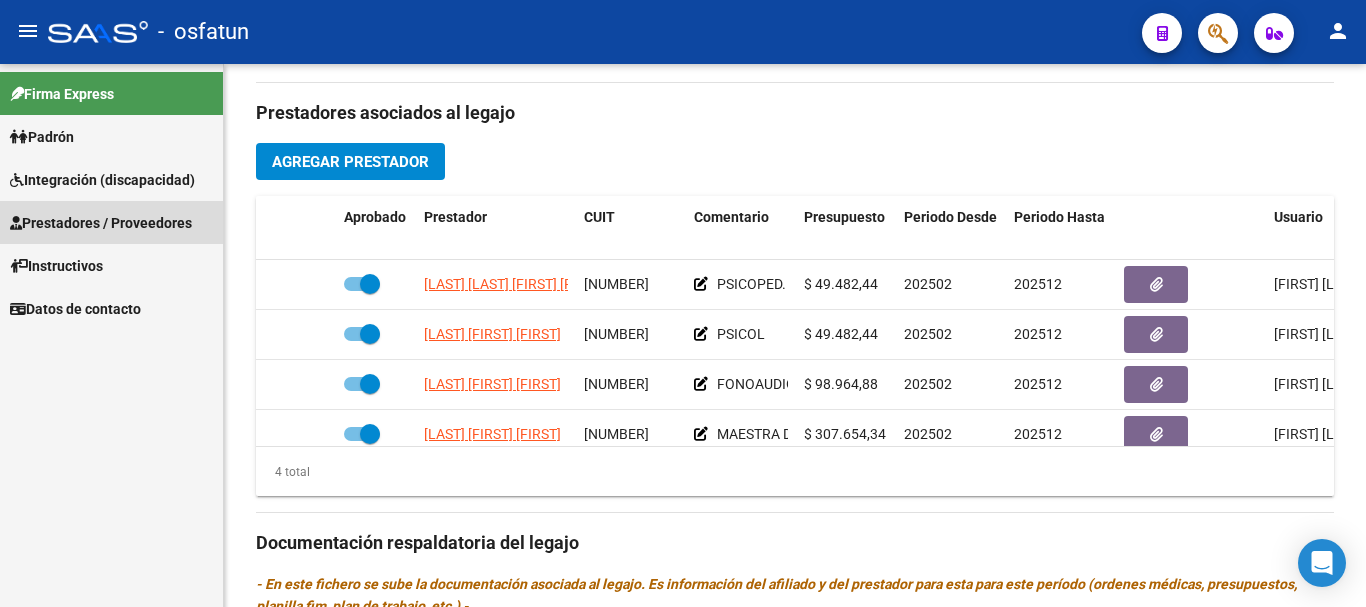 click on "Prestadores / Proveedores" at bounding box center [101, 223] 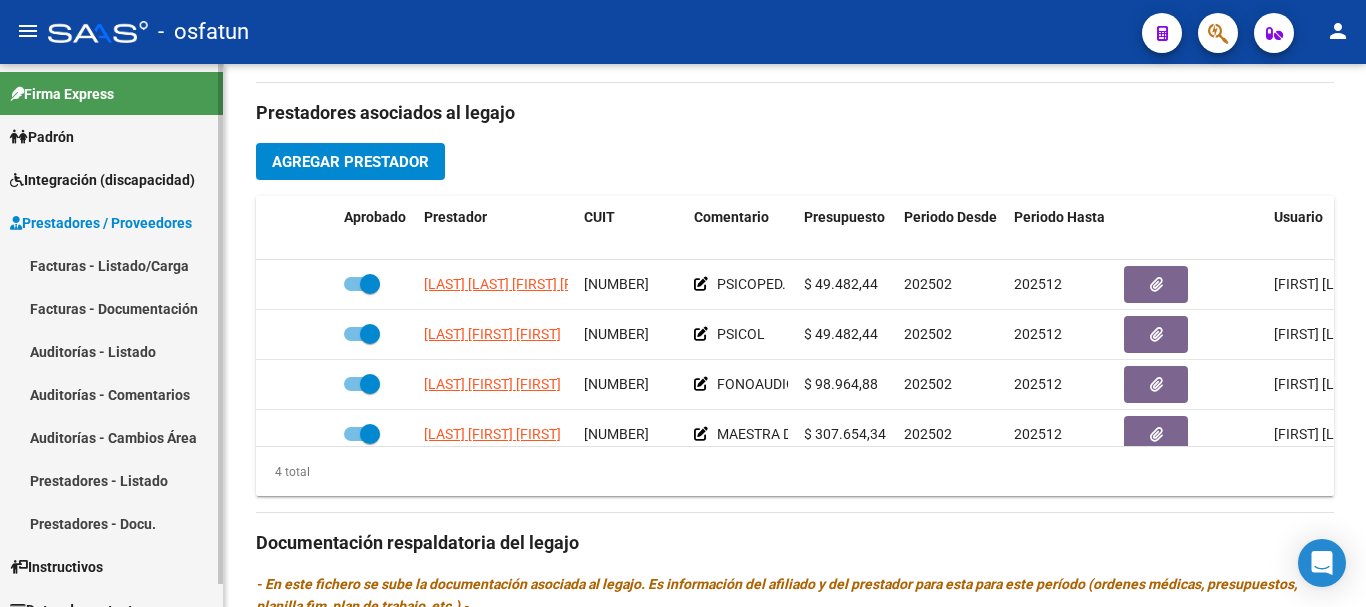 click on "Facturas - Listado/Carga" at bounding box center [111, 265] 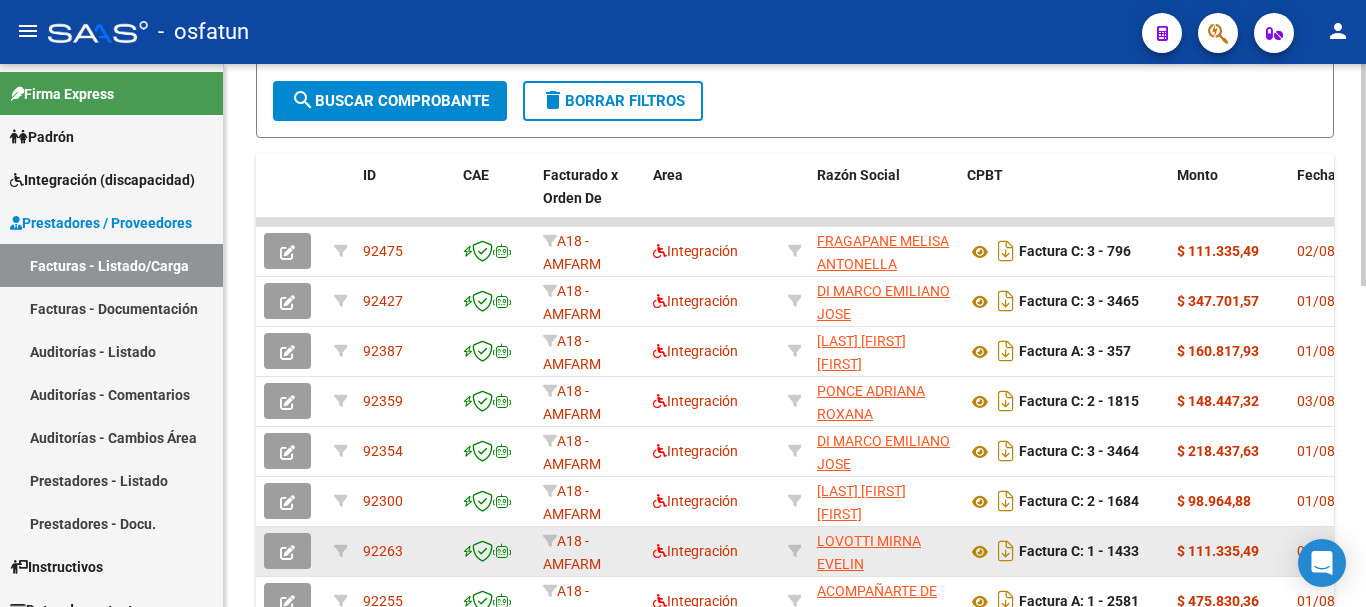 scroll, scrollTop: 0, scrollLeft: 0, axis: both 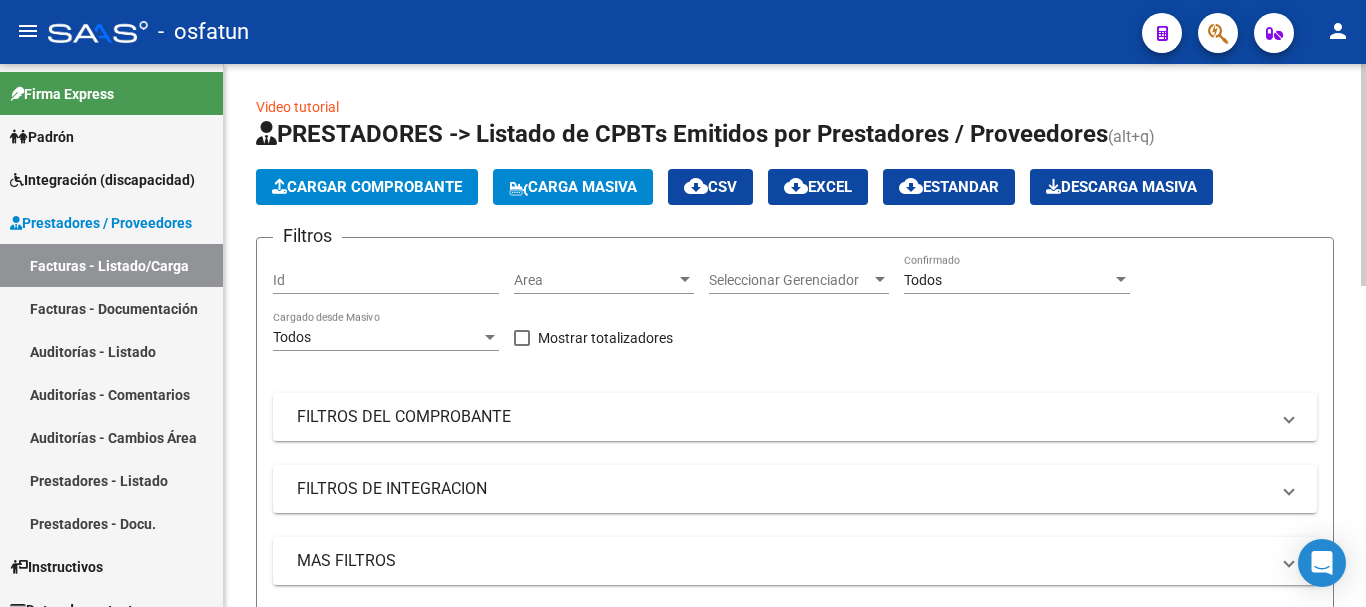 click on "Cargar Comprobante" 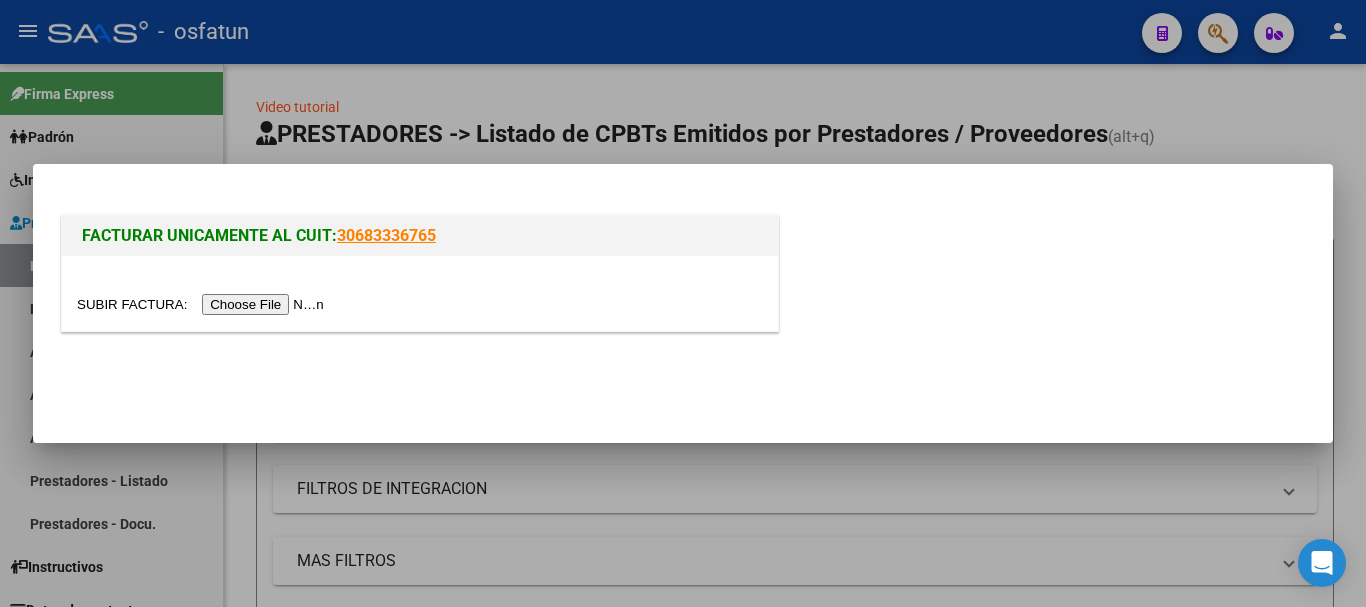 click at bounding box center [203, 304] 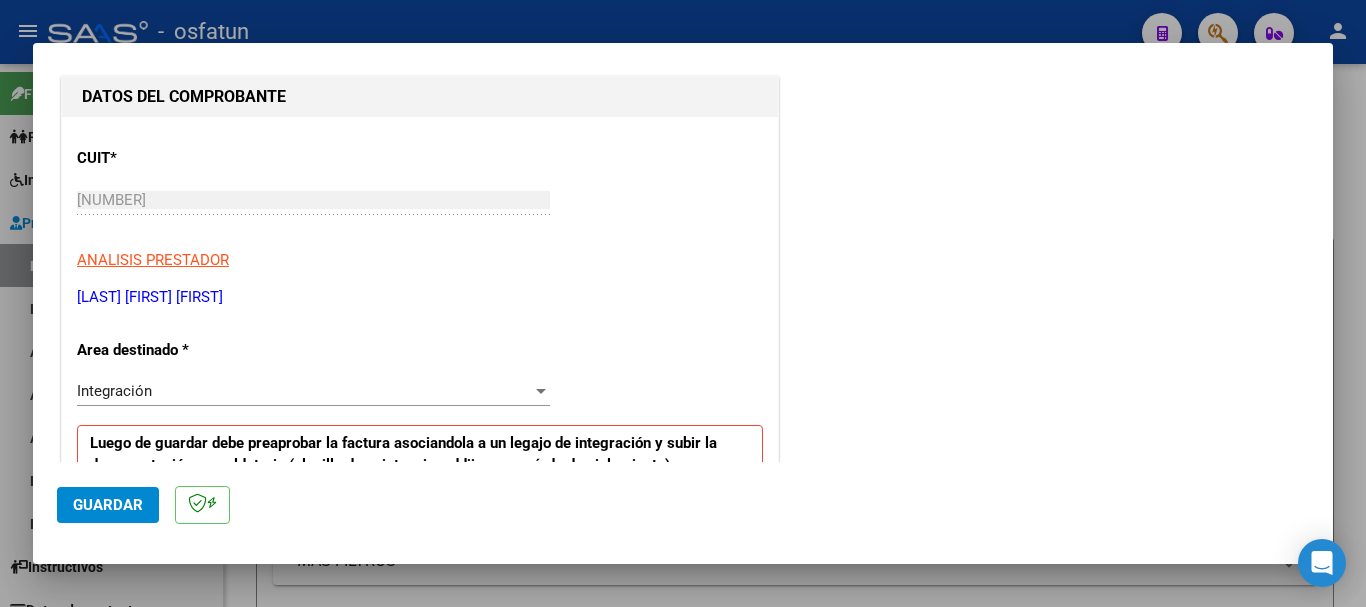 scroll, scrollTop: 500, scrollLeft: 0, axis: vertical 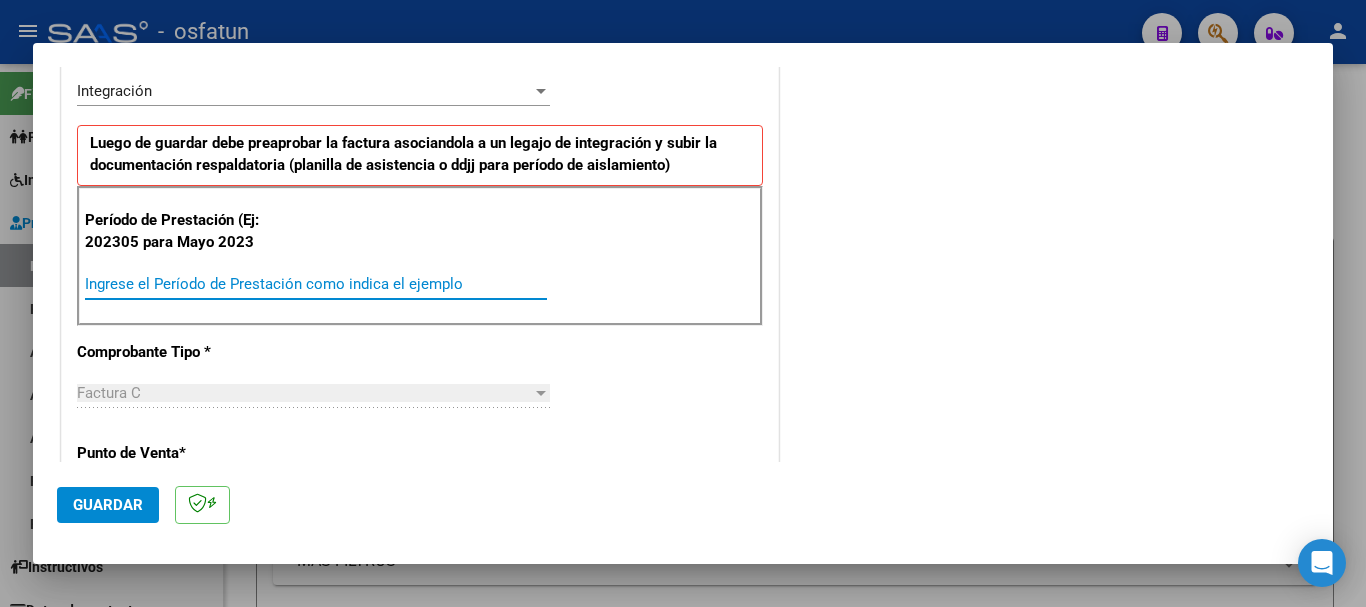 click on "Ingrese el Período de Prestación como indica el ejemplo" at bounding box center [316, 284] 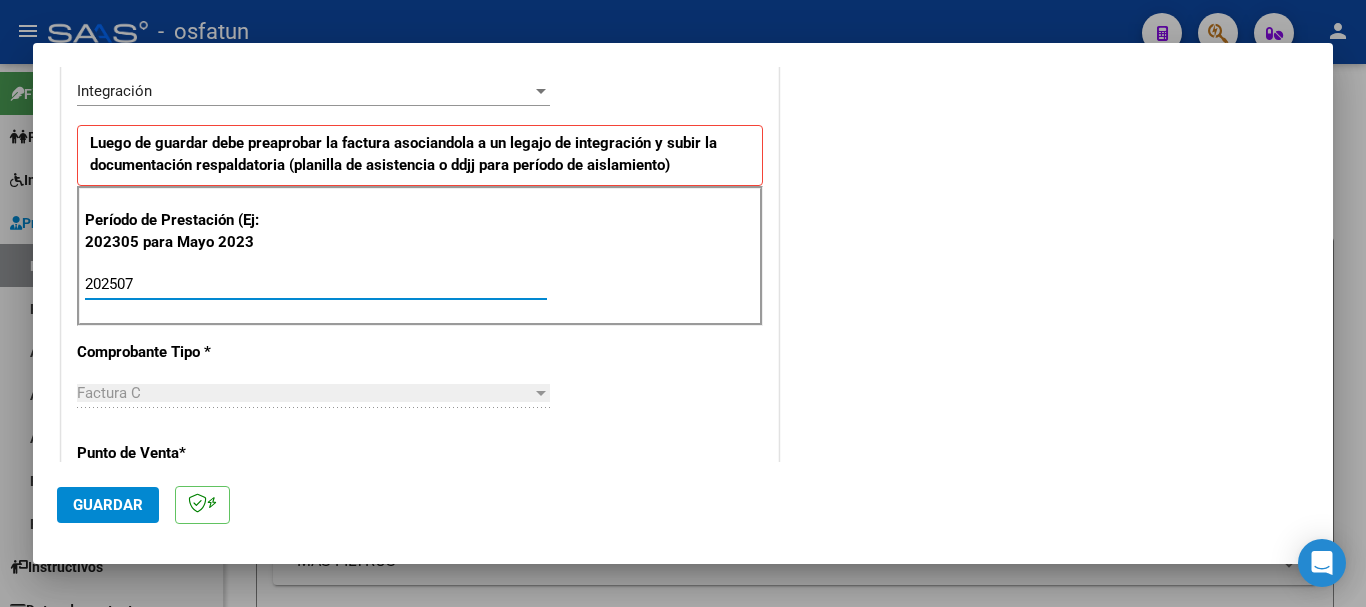 type on "202507" 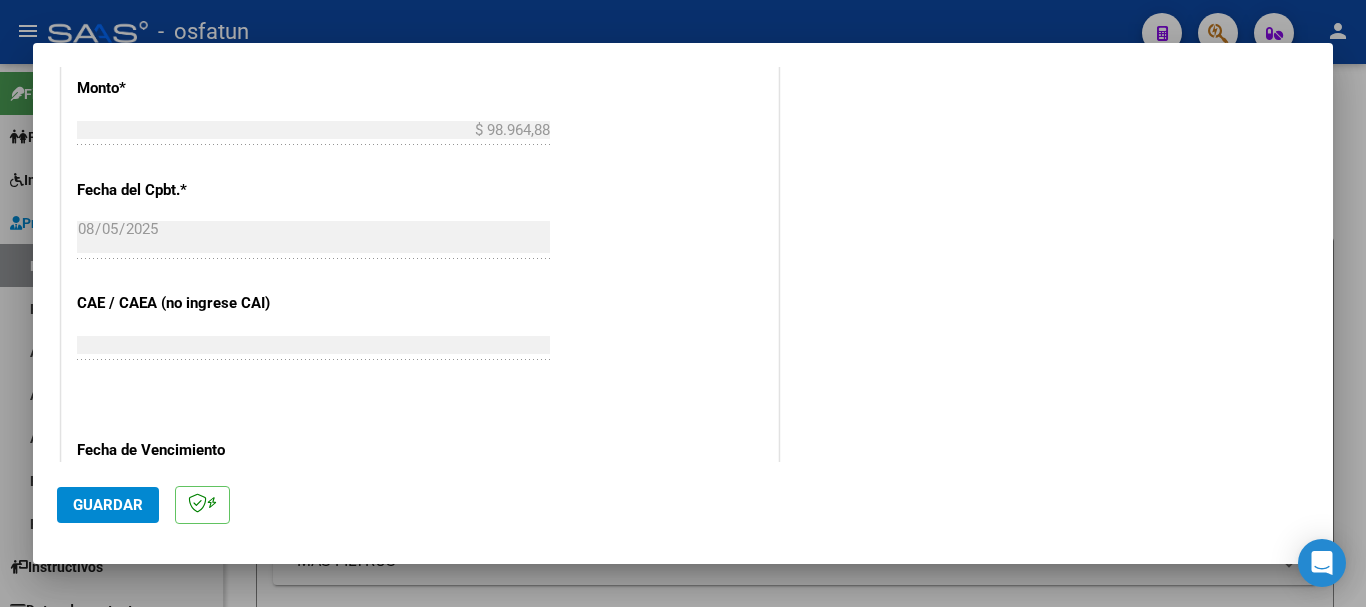 scroll, scrollTop: 1100, scrollLeft: 0, axis: vertical 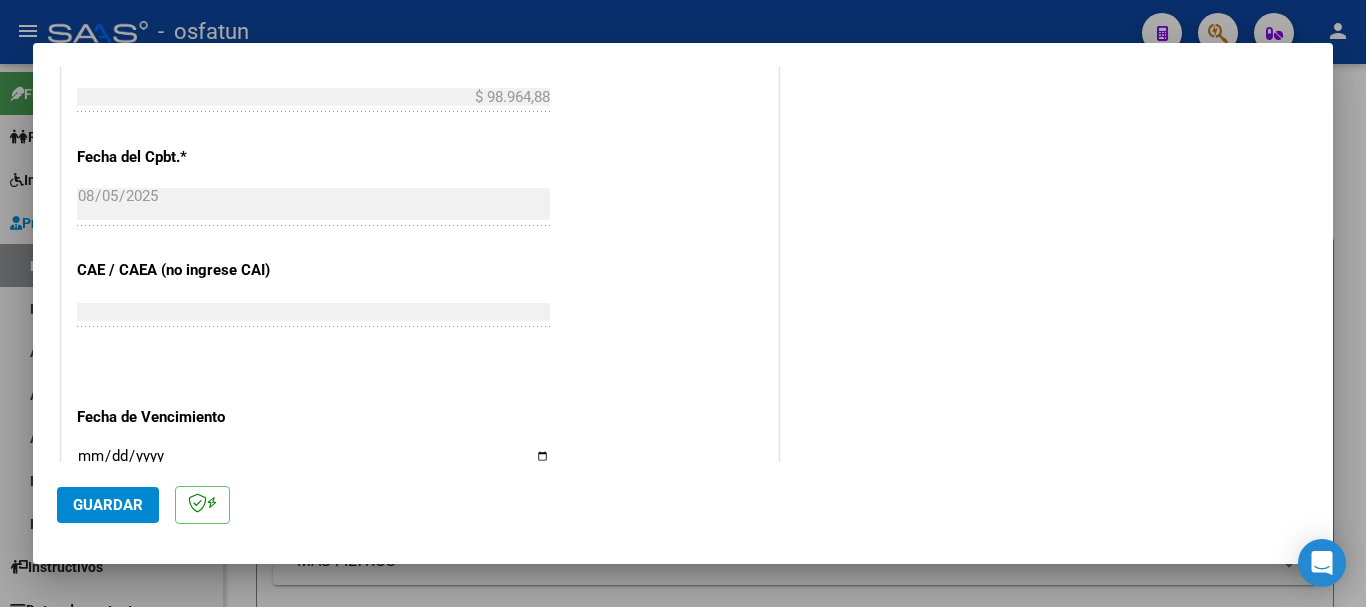 click on "Ingresar la fecha" at bounding box center (313, 464) 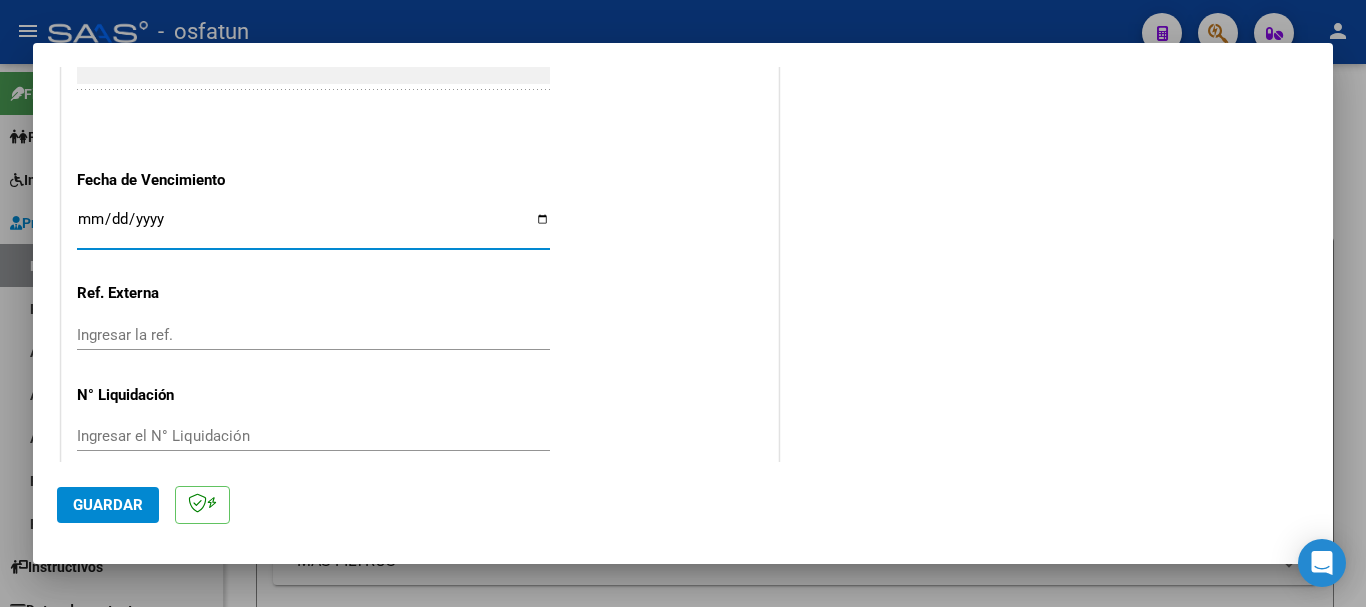 scroll, scrollTop: 1365, scrollLeft: 0, axis: vertical 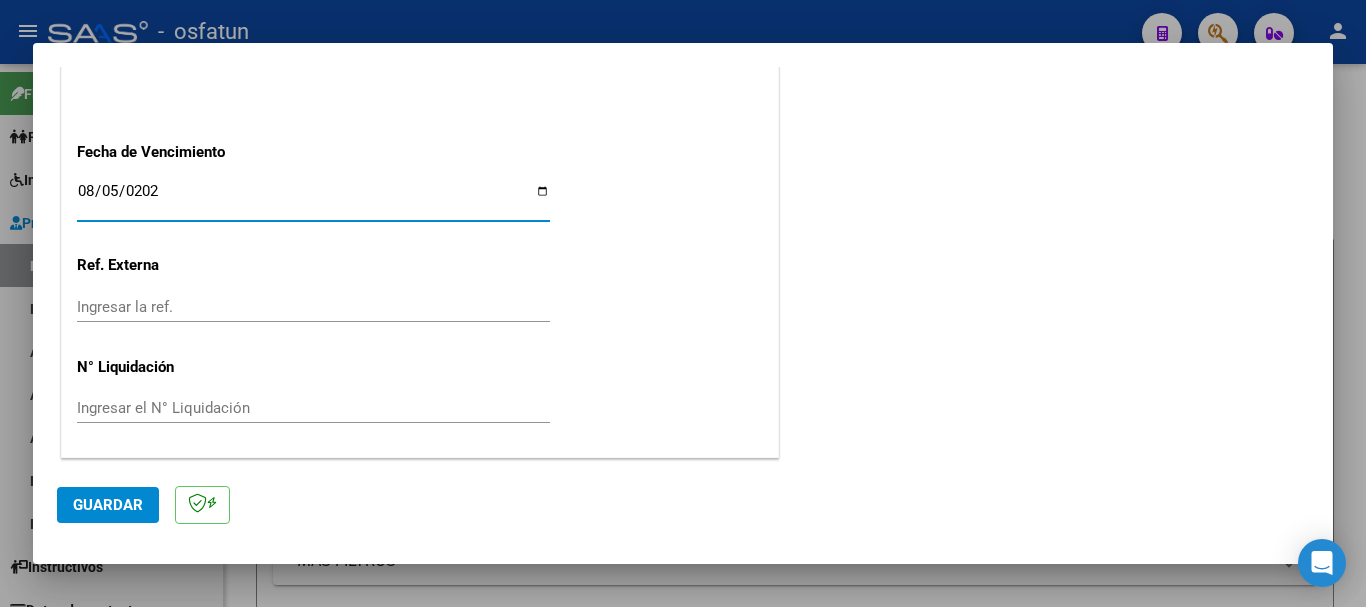 type on "2025-08-05" 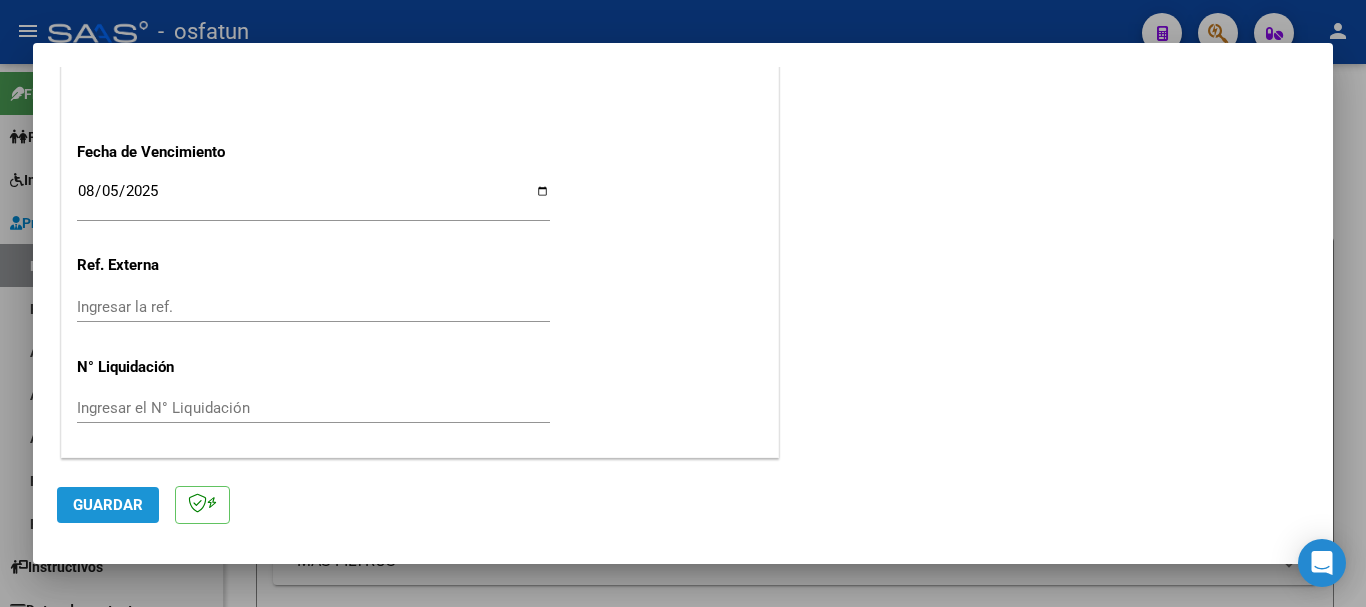 click on "Guardar" 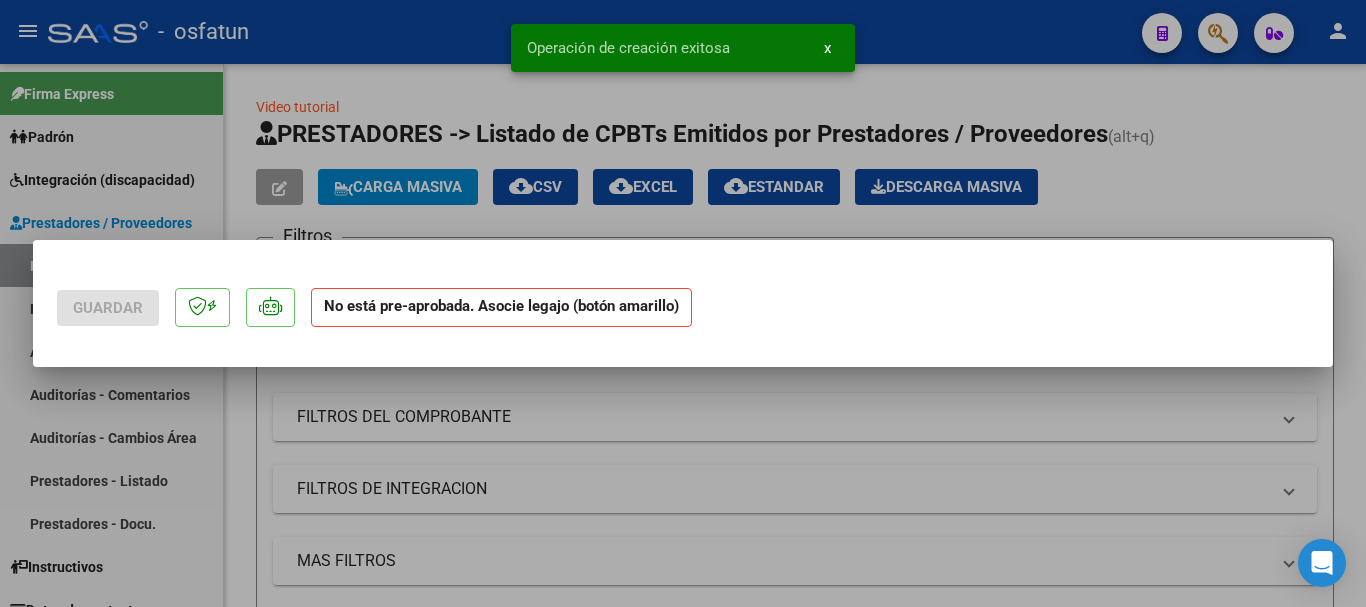 scroll, scrollTop: 0, scrollLeft: 0, axis: both 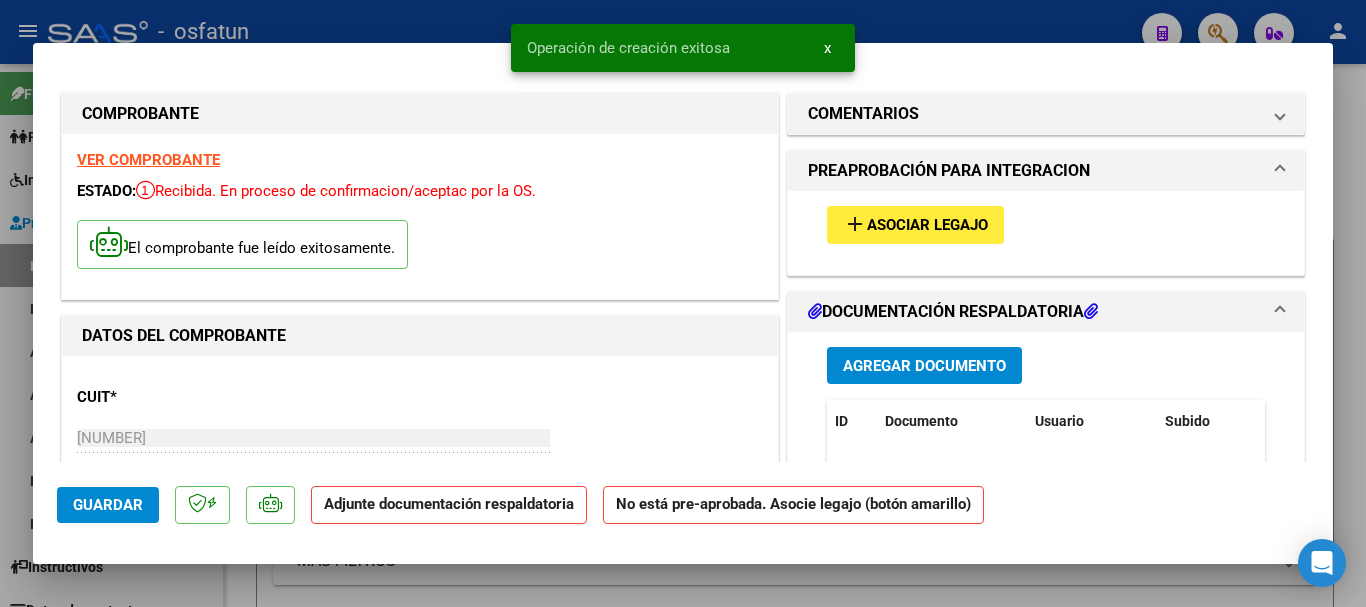 click on "Agregar Documento" at bounding box center [924, 366] 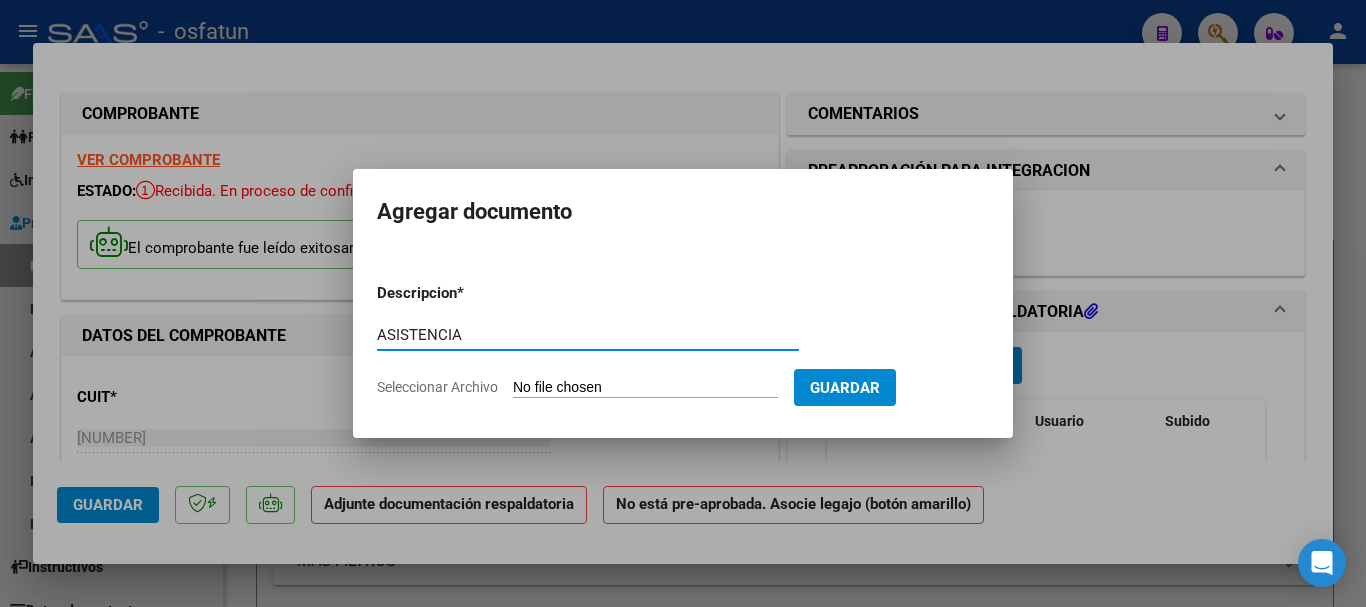 type on "ASISTENCIA" 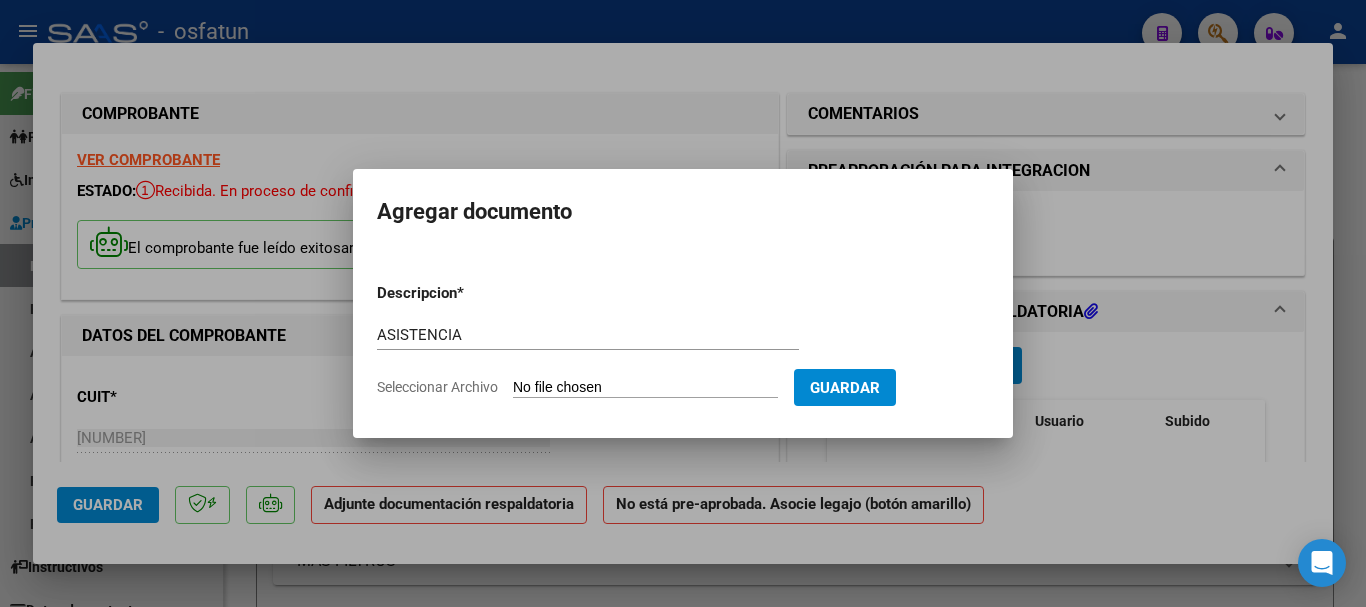 click on "Seleccionar Archivo" at bounding box center (645, 388) 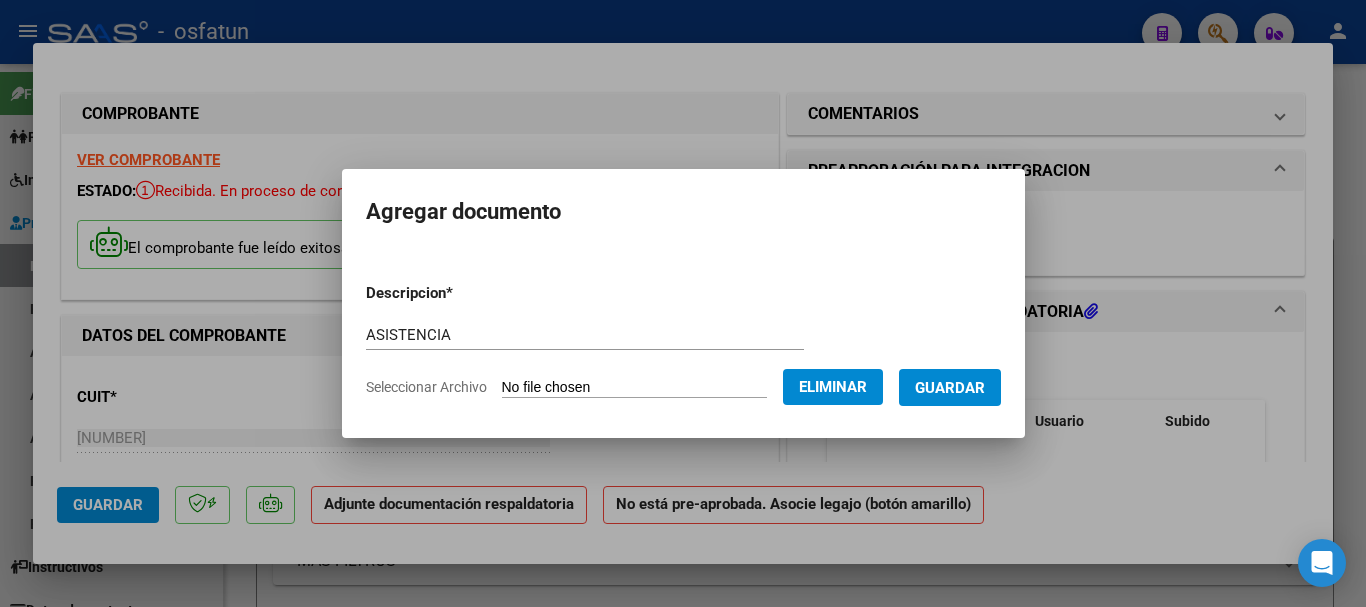 click on "Guardar" at bounding box center [950, 388] 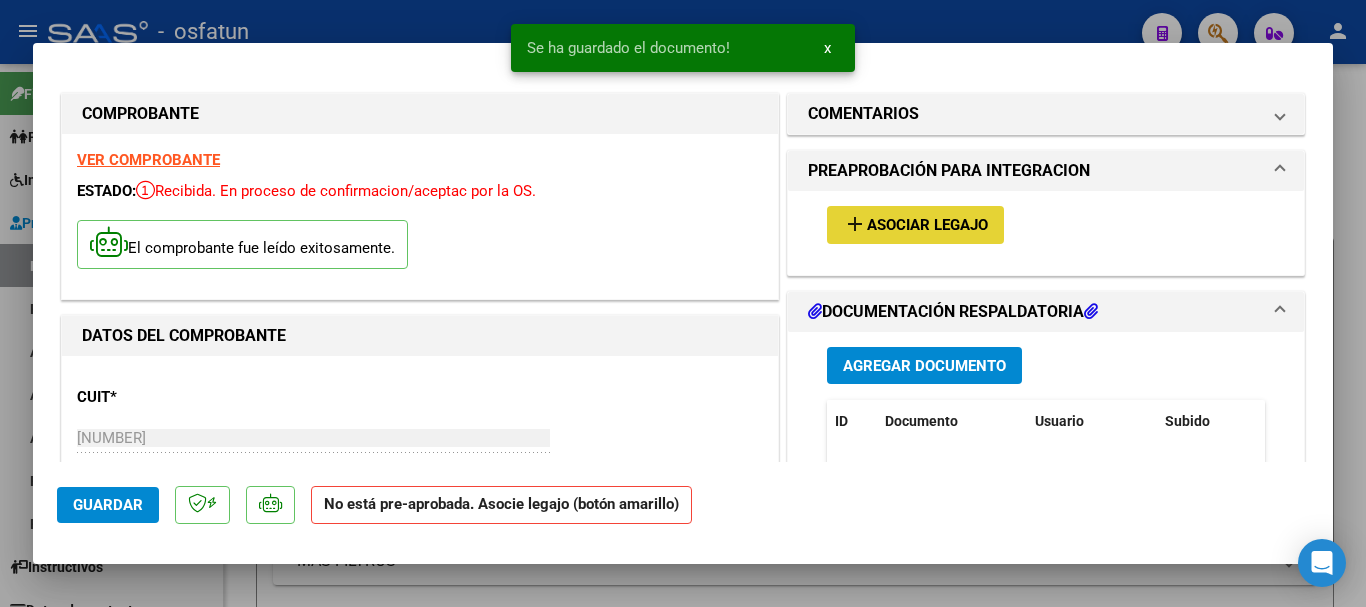 click on "Asociar Legajo" at bounding box center (927, 226) 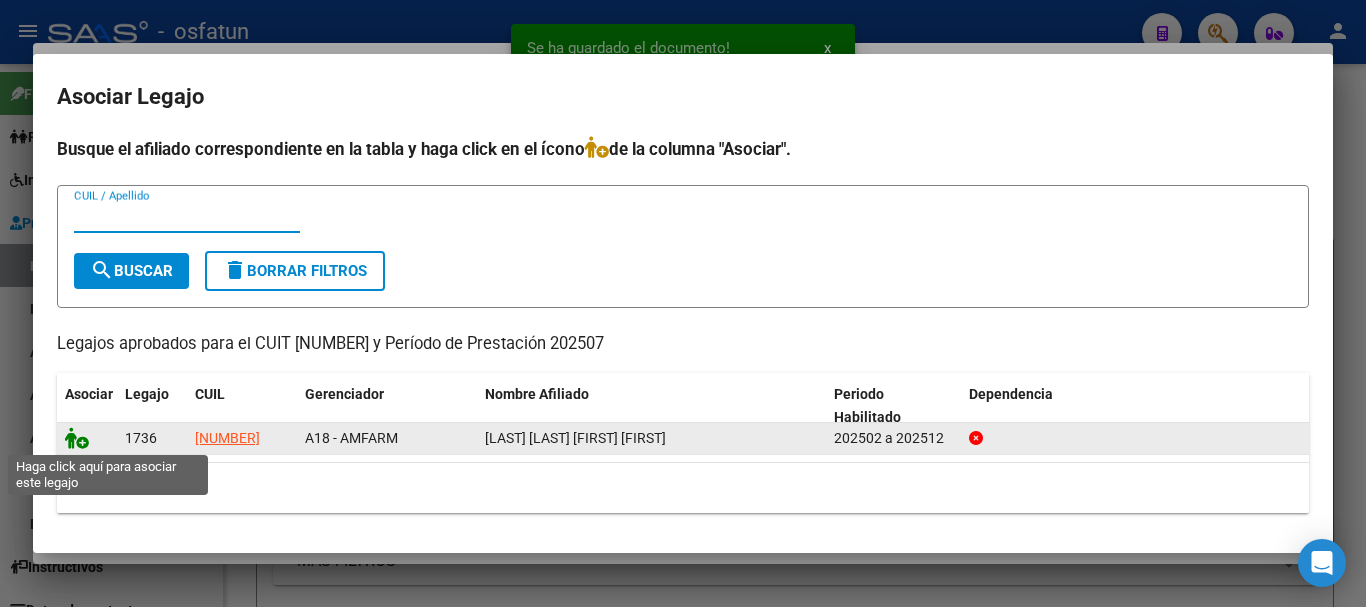 click 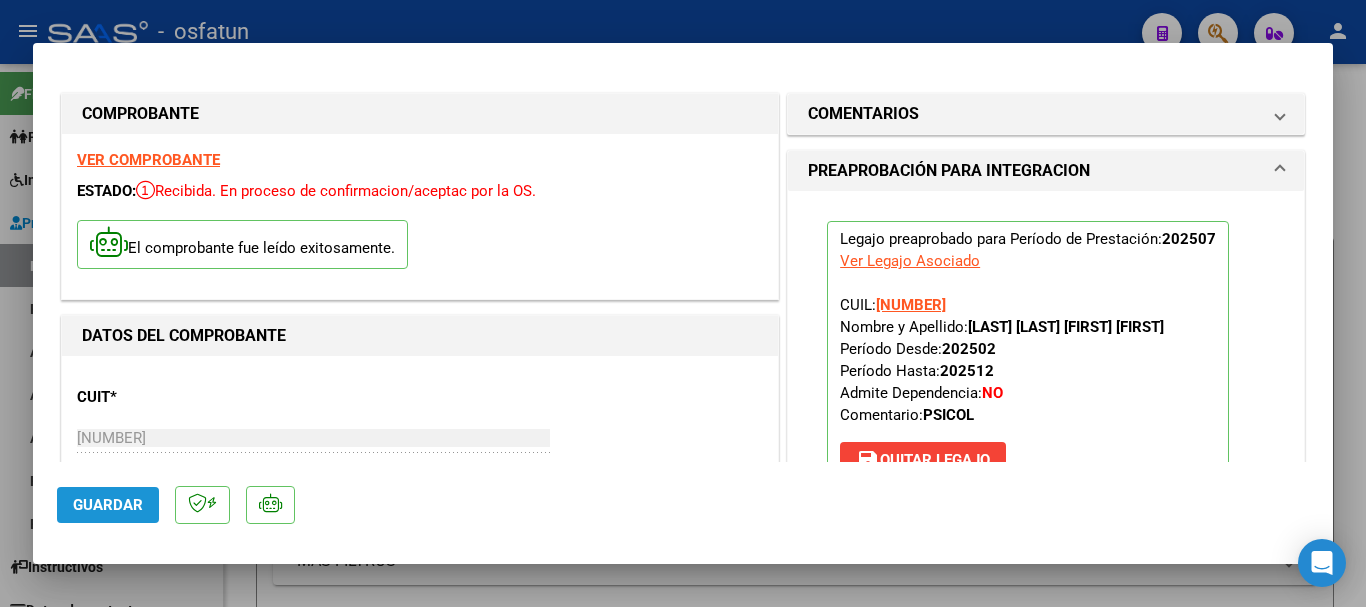 click on "Guardar" 